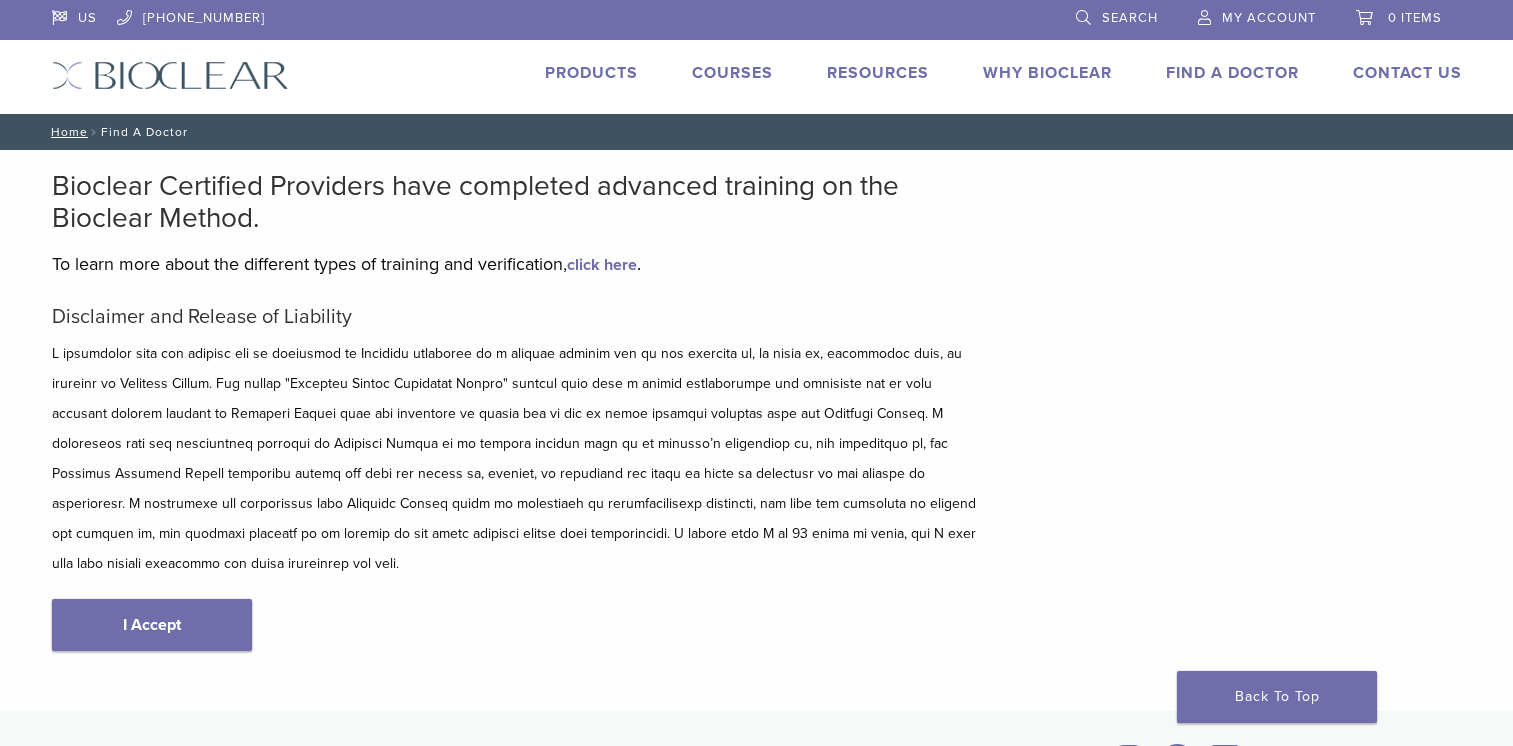 scroll, scrollTop: 0, scrollLeft: 0, axis: both 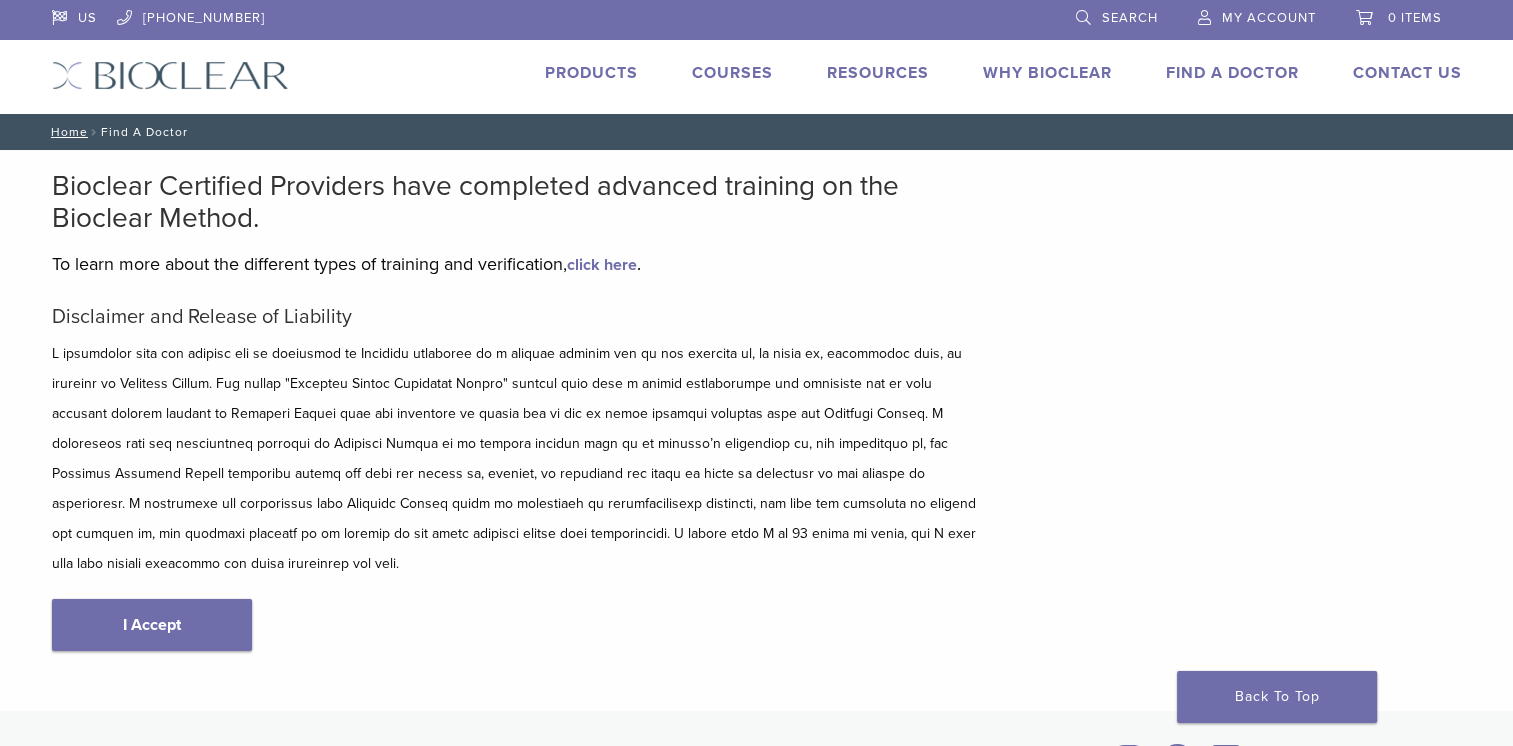 click on "Find A Doctor" at bounding box center (1232, 73) 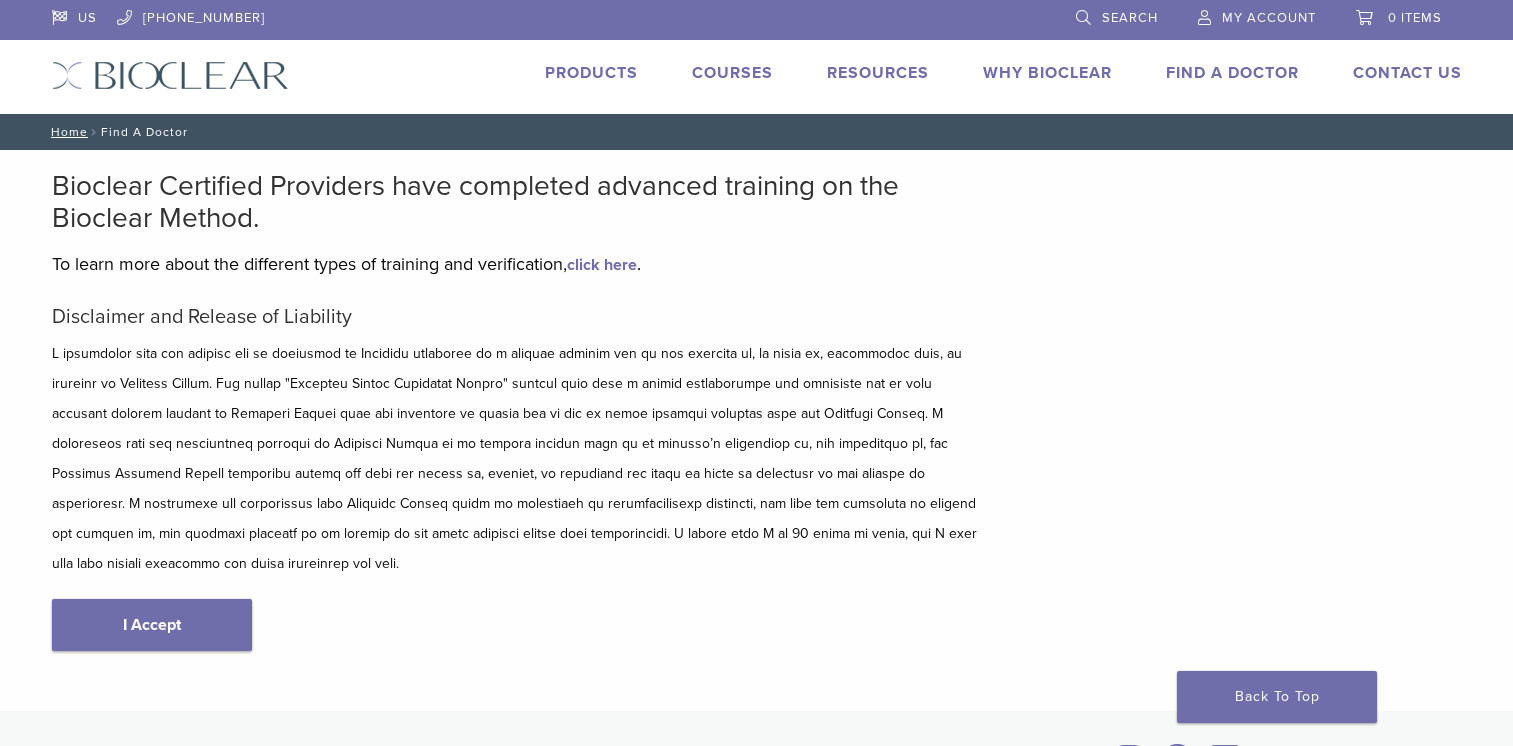 scroll, scrollTop: 0, scrollLeft: 0, axis: both 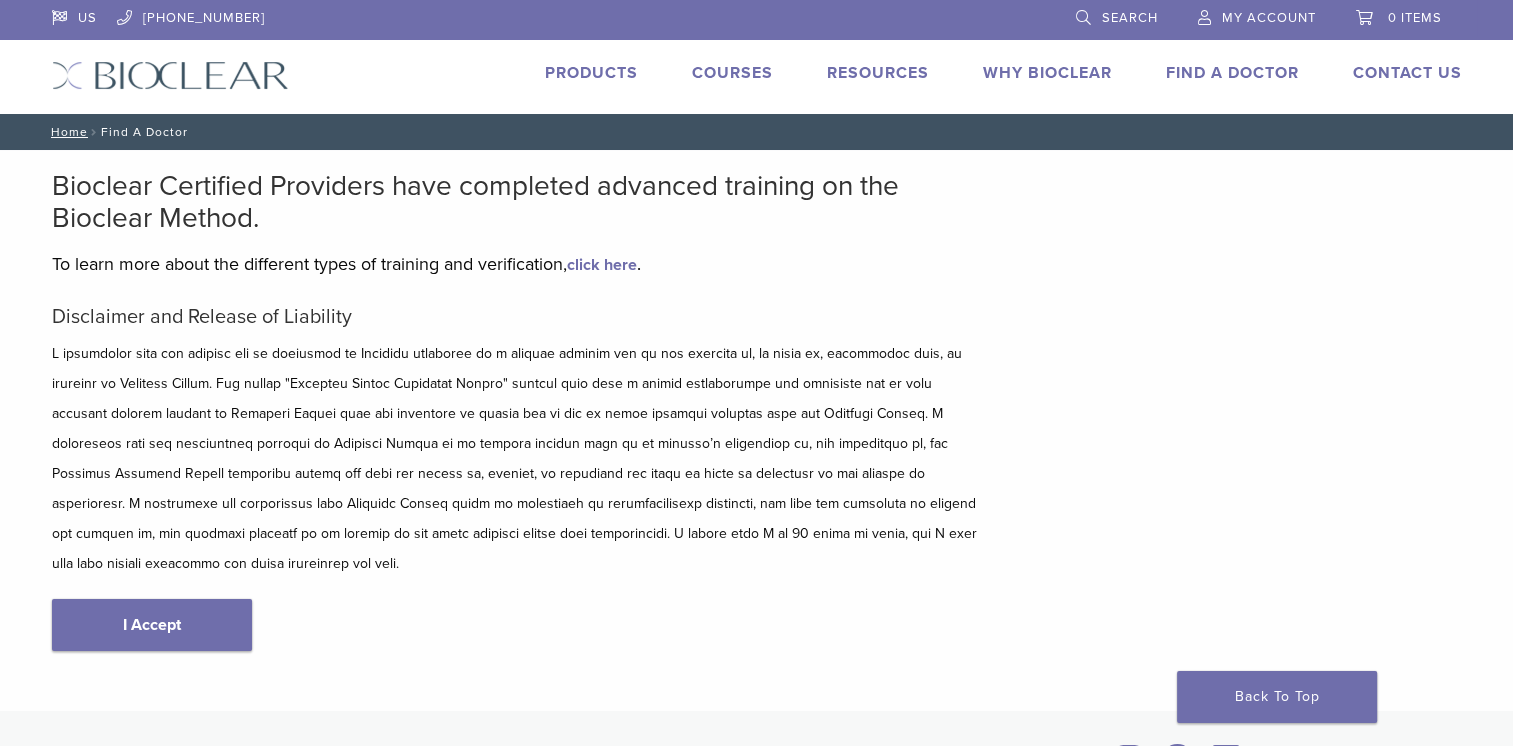 click on "Find A Doctor" at bounding box center [1232, 73] 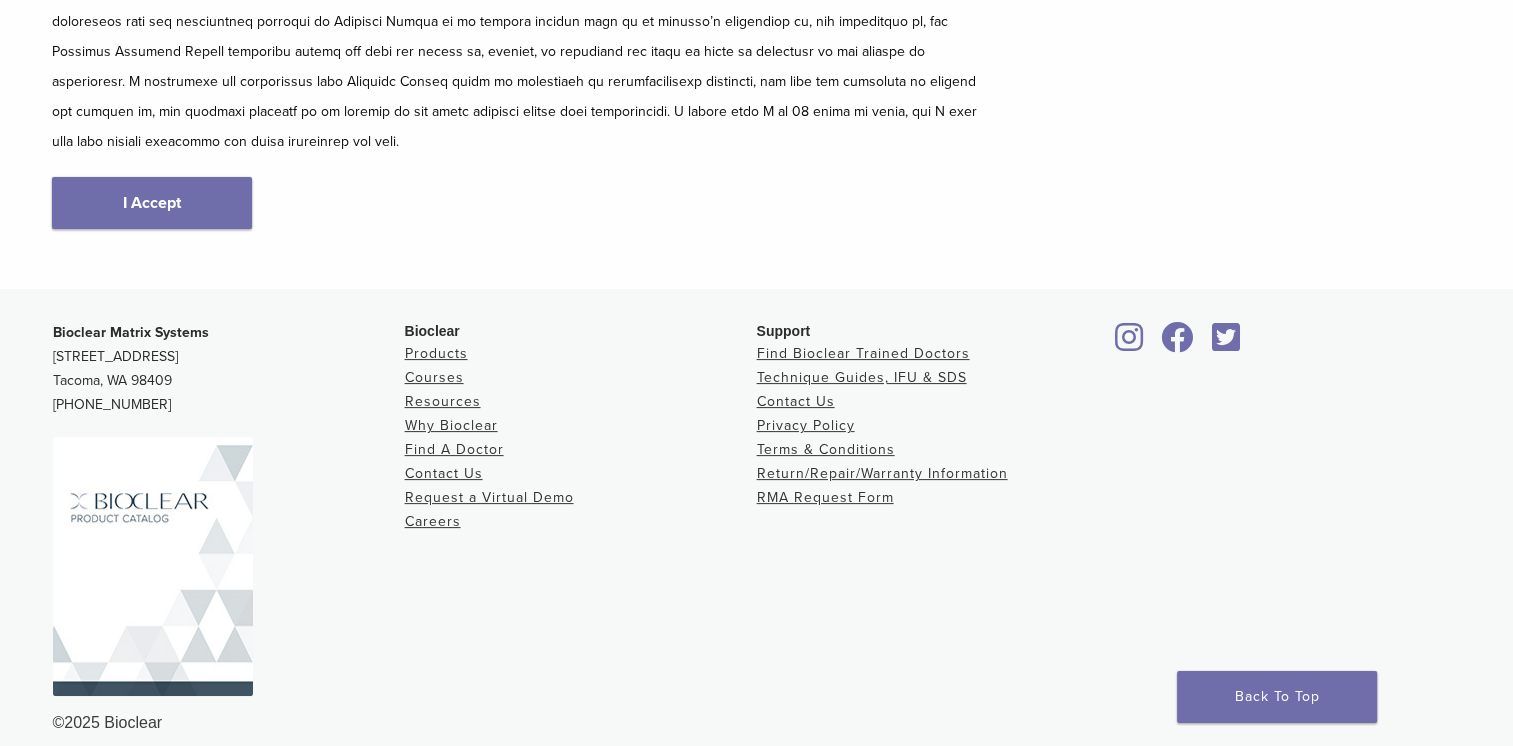 scroll, scrollTop: 441, scrollLeft: 0, axis: vertical 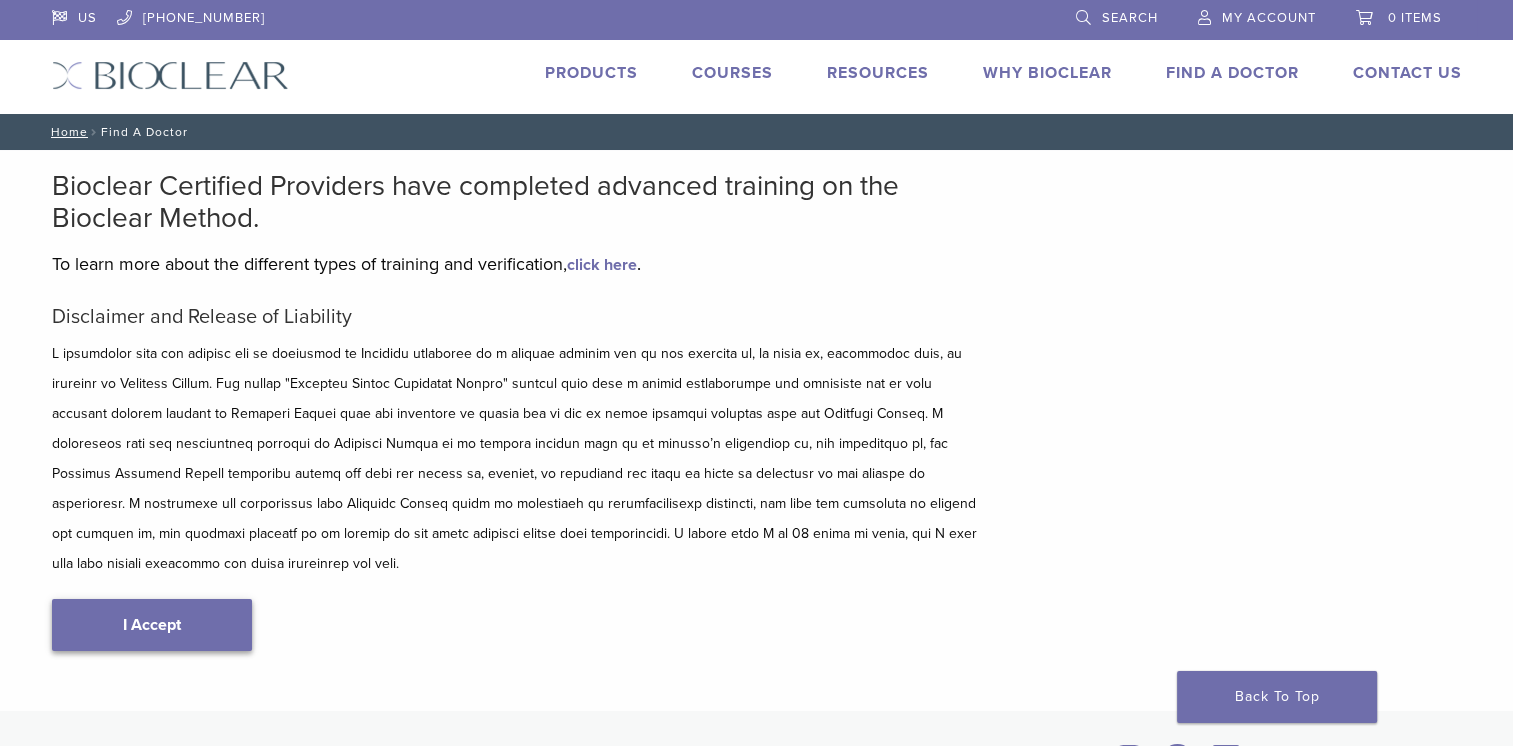 click on "I Accept" at bounding box center [152, 625] 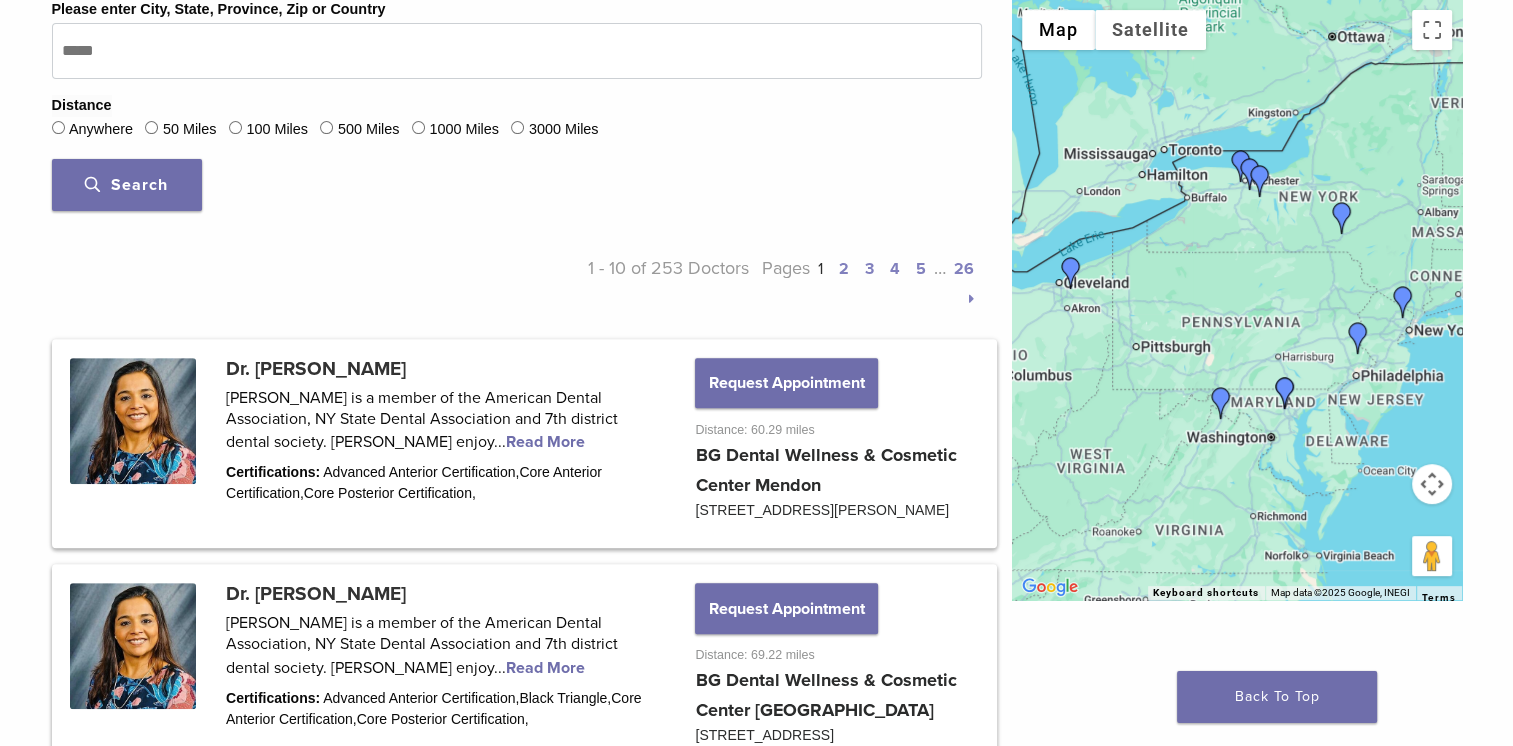 scroll, scrollTop: 726, scrollLeft: 0, axis: vertical 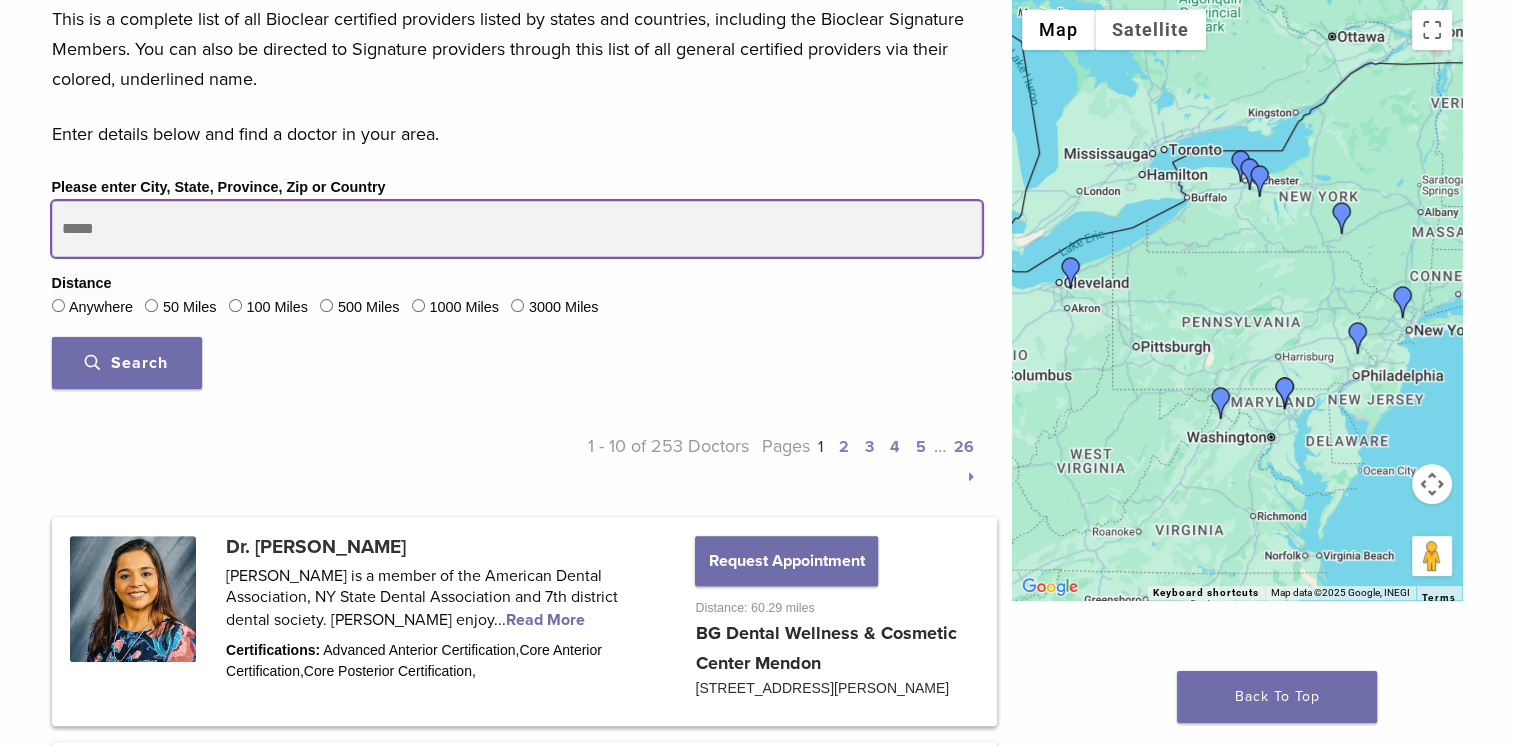 drag, startPoint x: 120, startPoint y: 226, endPoint x: 60, endPoint y: 238, distance: 61.188232 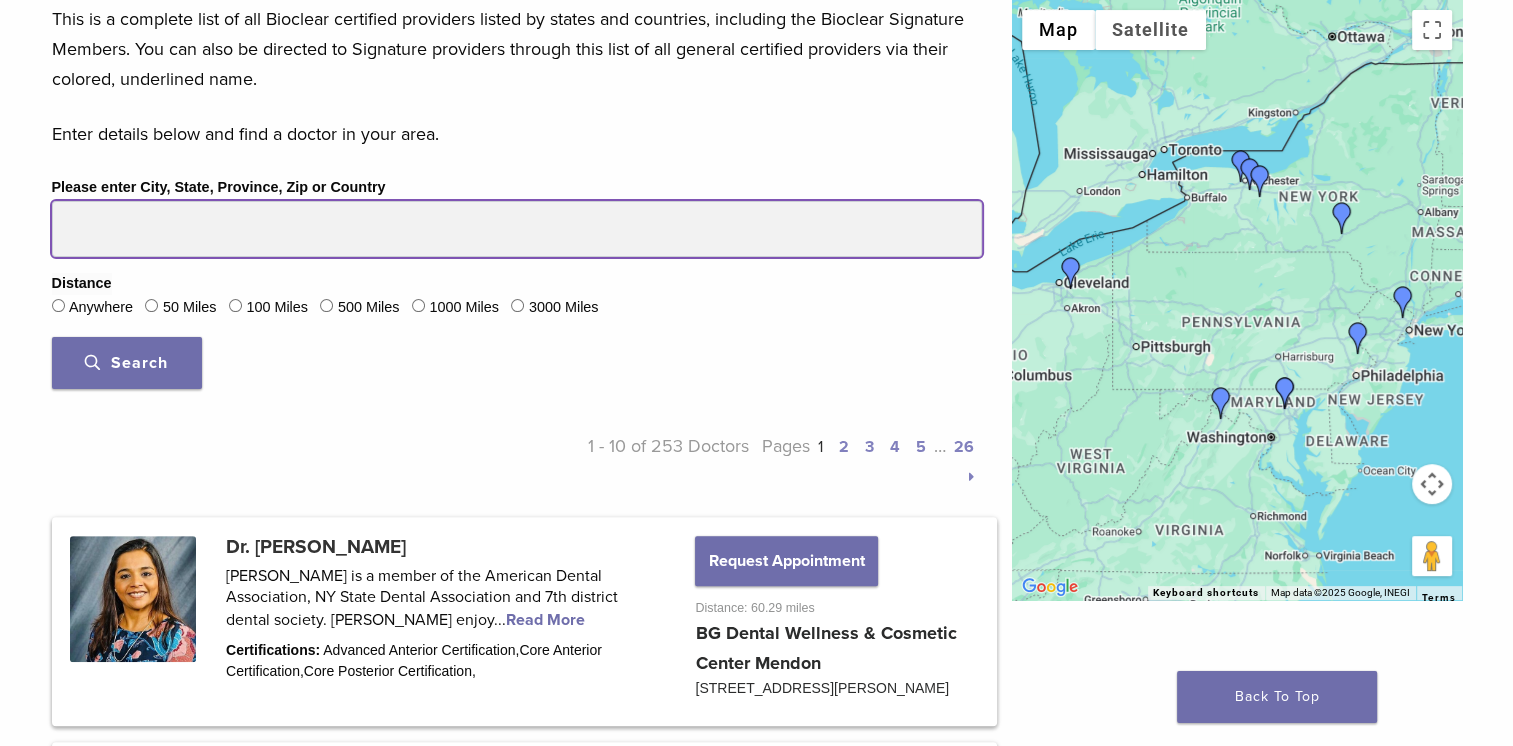 click on "Please enter City, State, Province, Zip or Country" at bounding box center (517, 229) 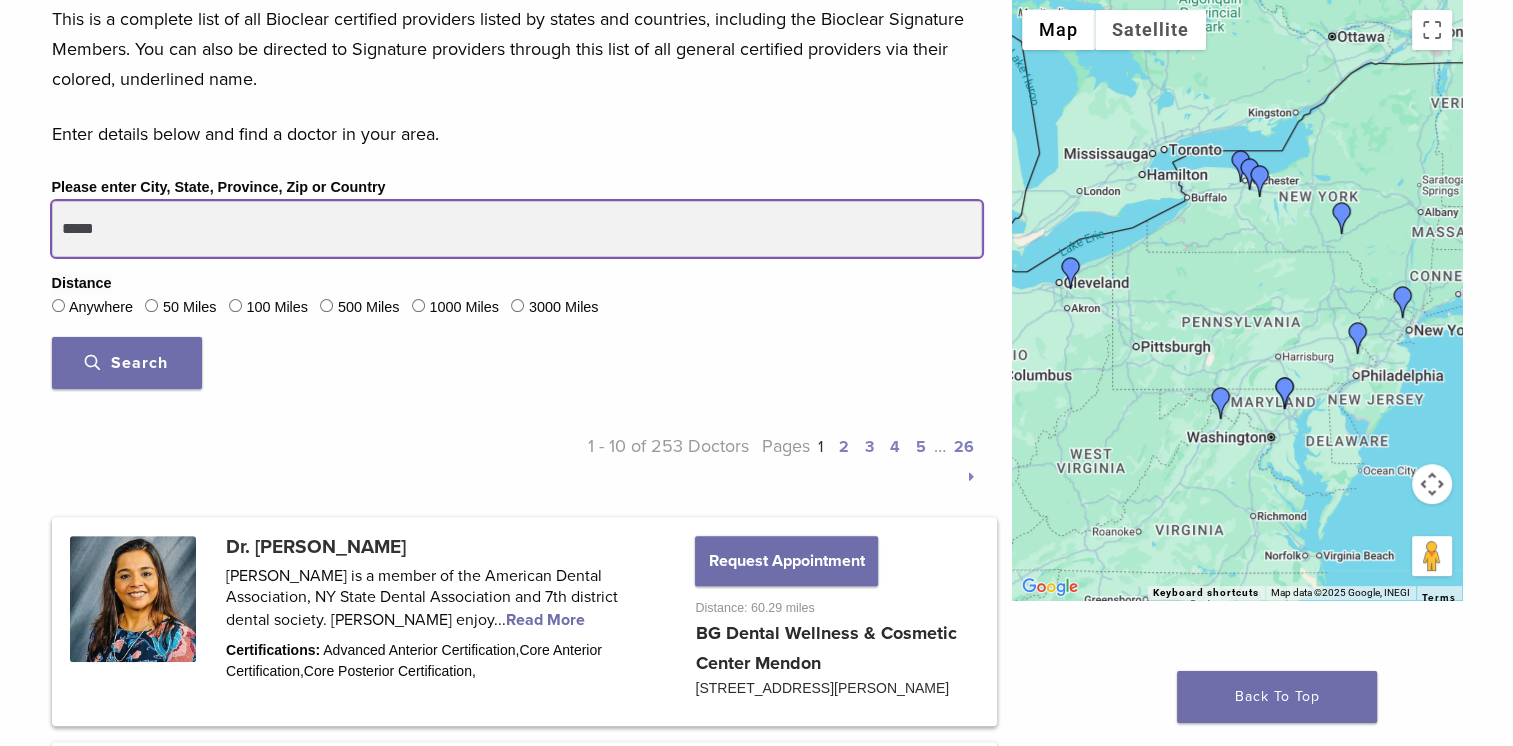 click on "Search" at bounding box center [127, 363] 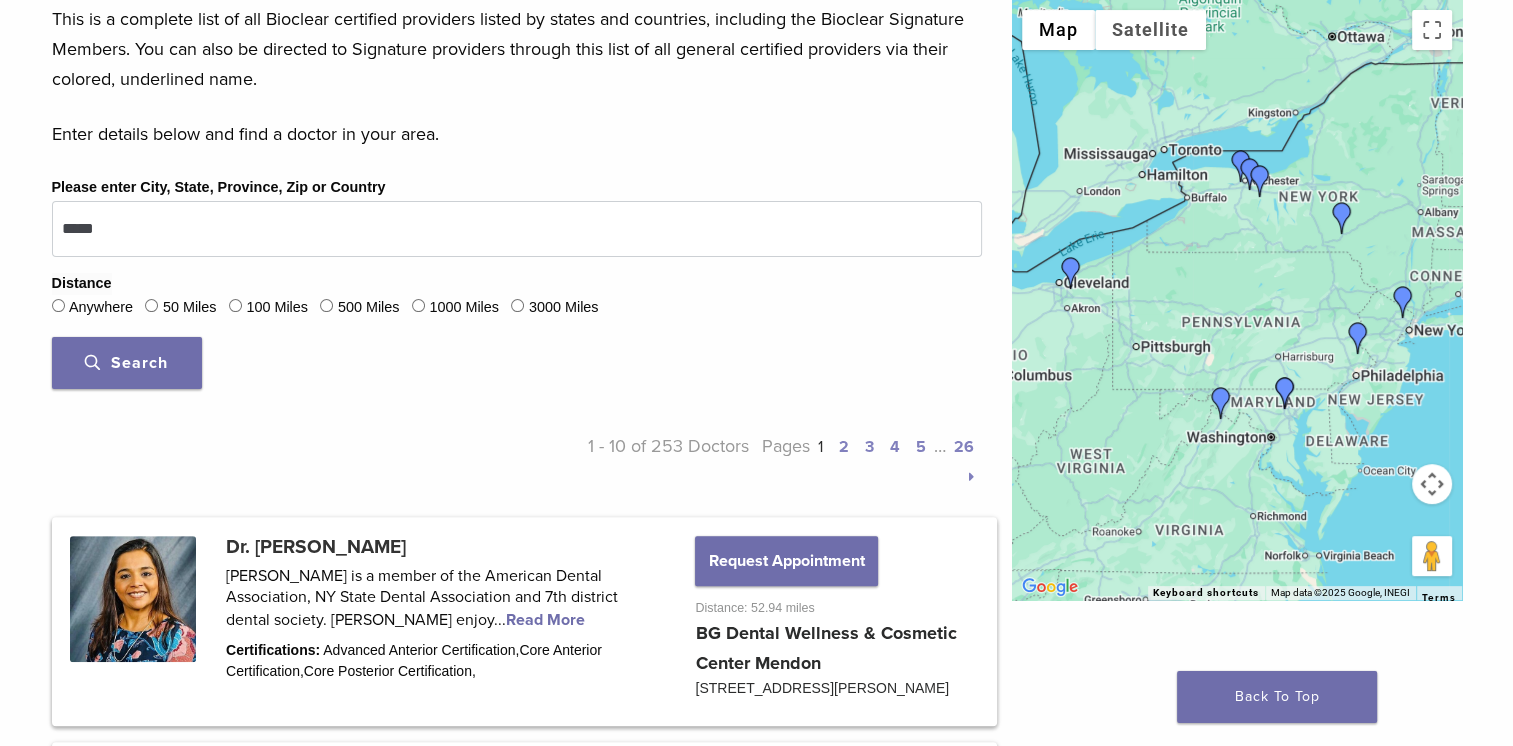 click on "50 Miles" at bounding box center [190, 308] 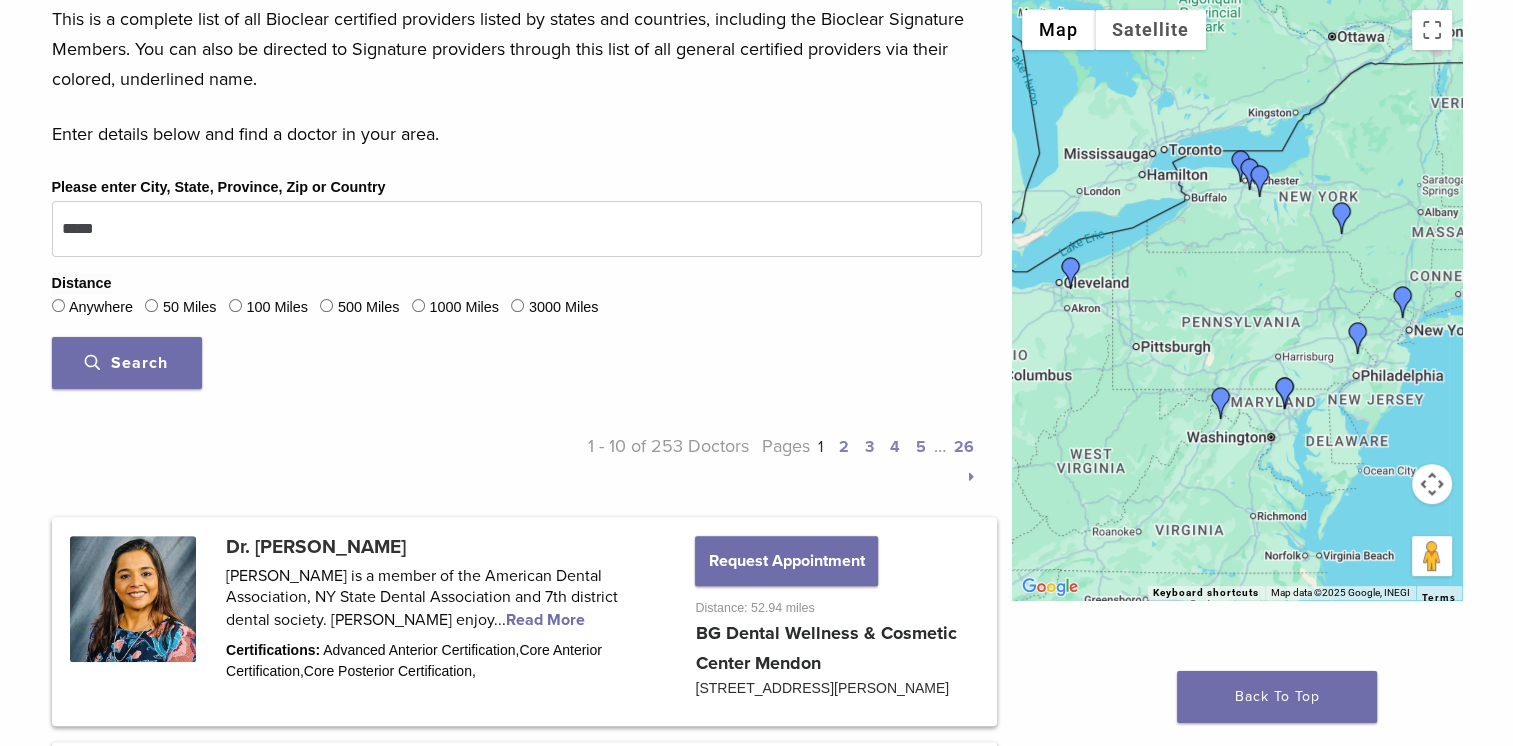 click on "Search" at bounding box center (126, 363) 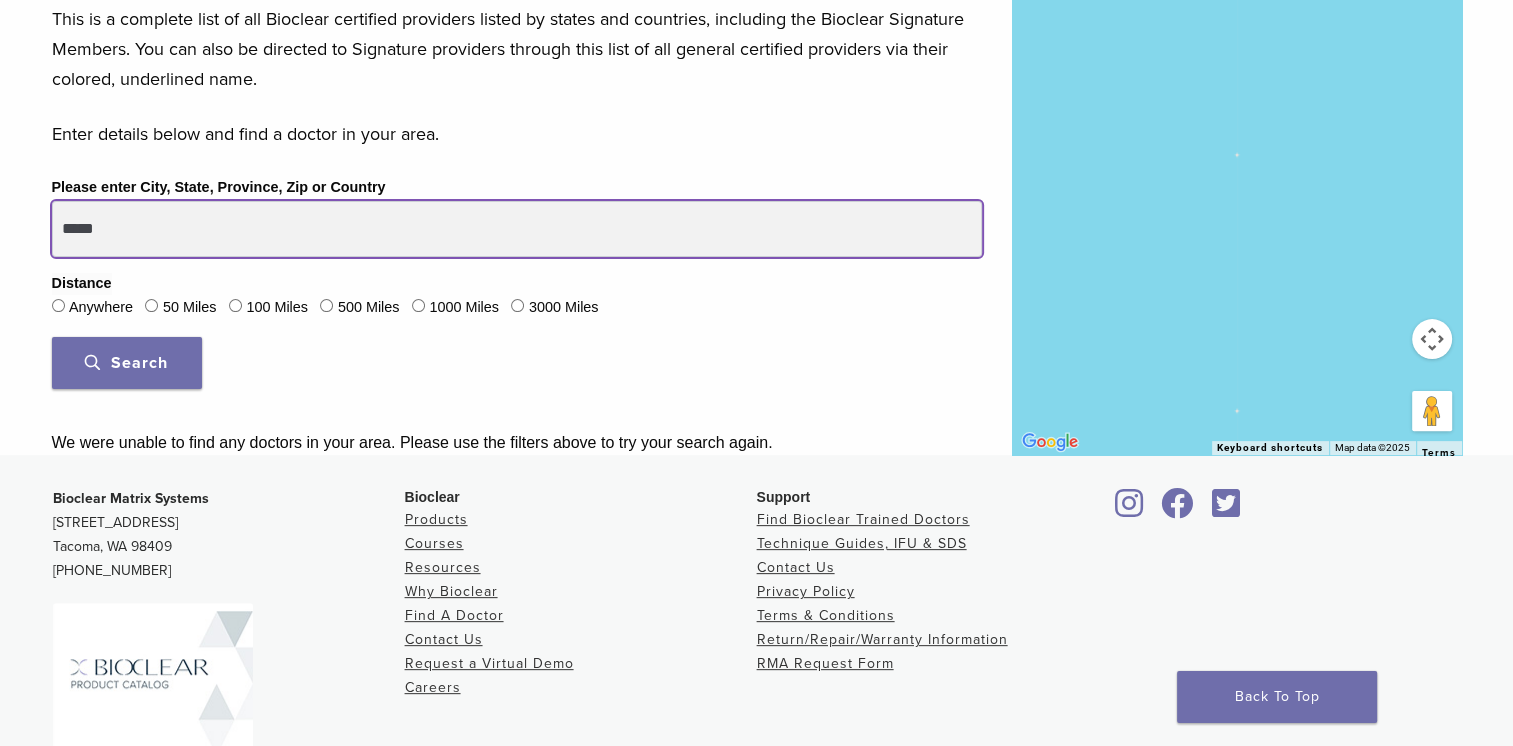 drag, startPoint x: 123, startPoint y: 234, endPoint x: 21, endPoint y: 223, distance: 102.59142 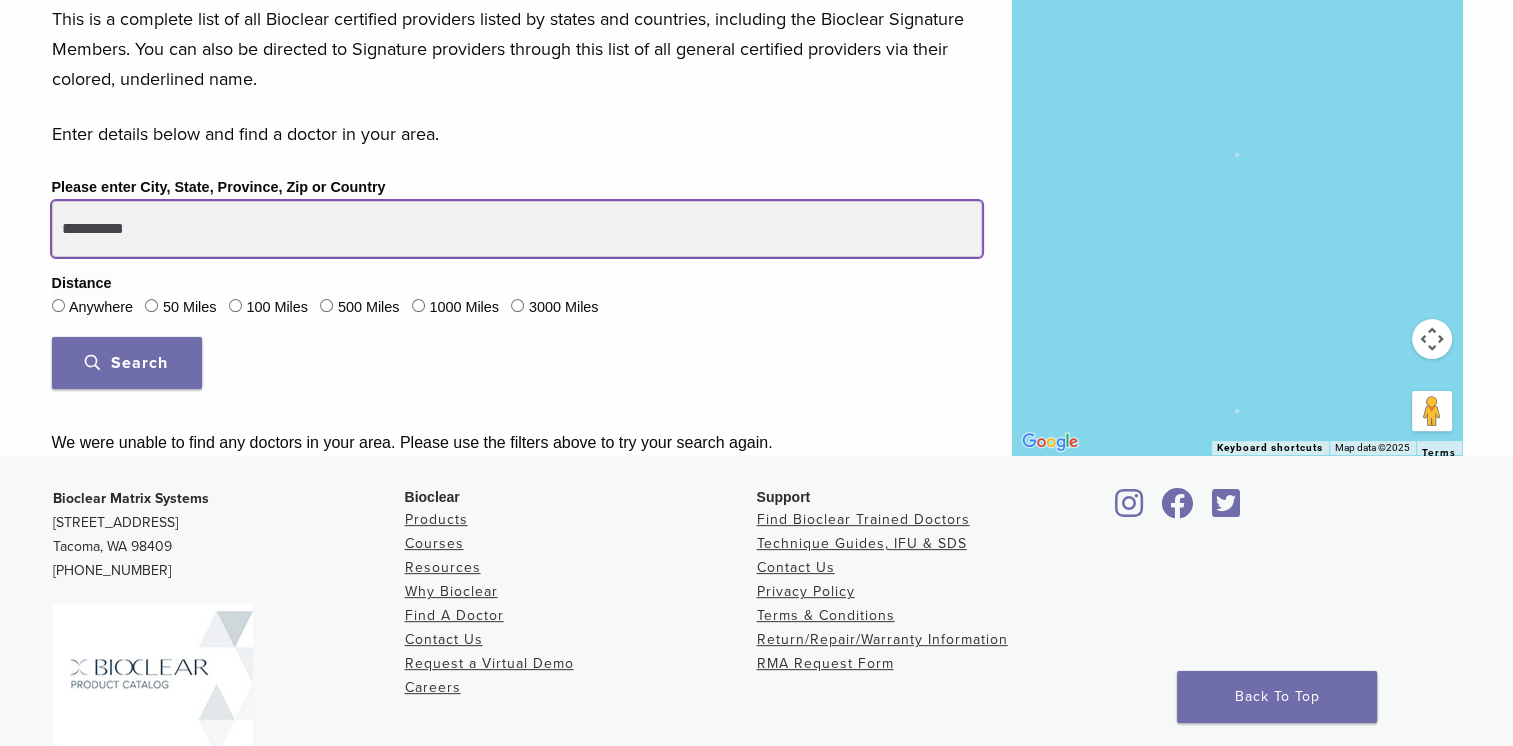 click on "Search" at bounding box center (127, 363) 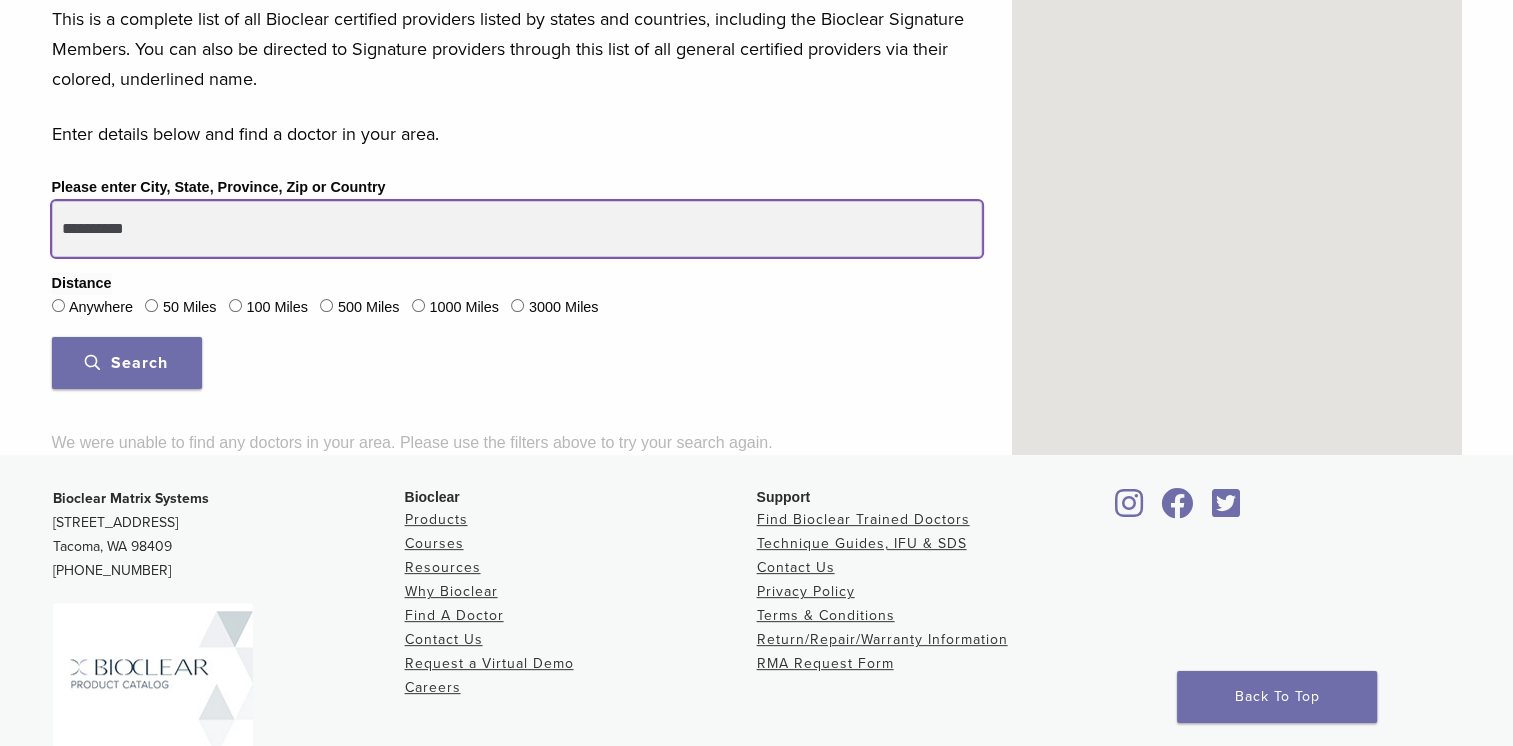 drag, startPoint x: 140, startPoint y: 225, endPoint x: 0, endPoint y: 242, distance: 141.02837 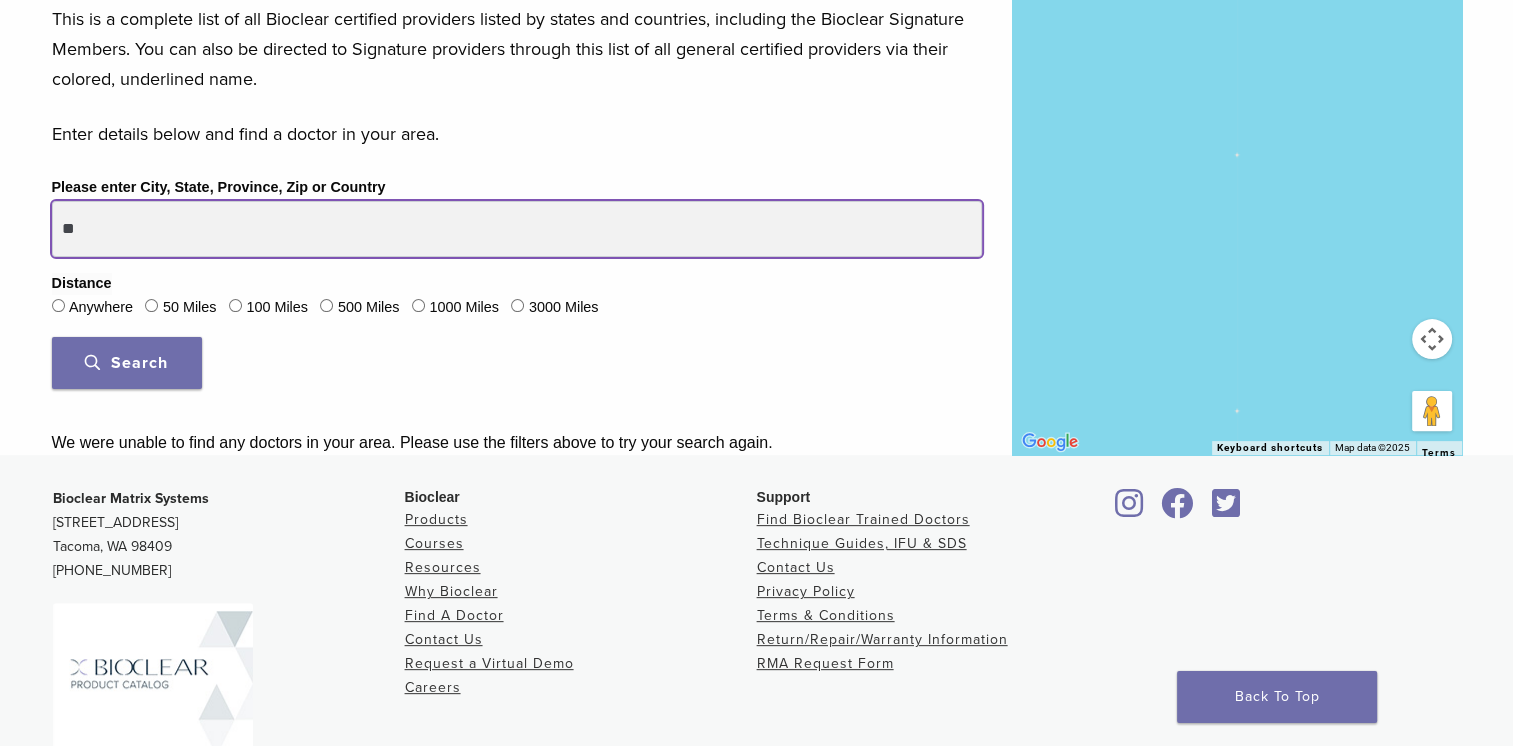 click on "Search" at bounding box center (127, 363) 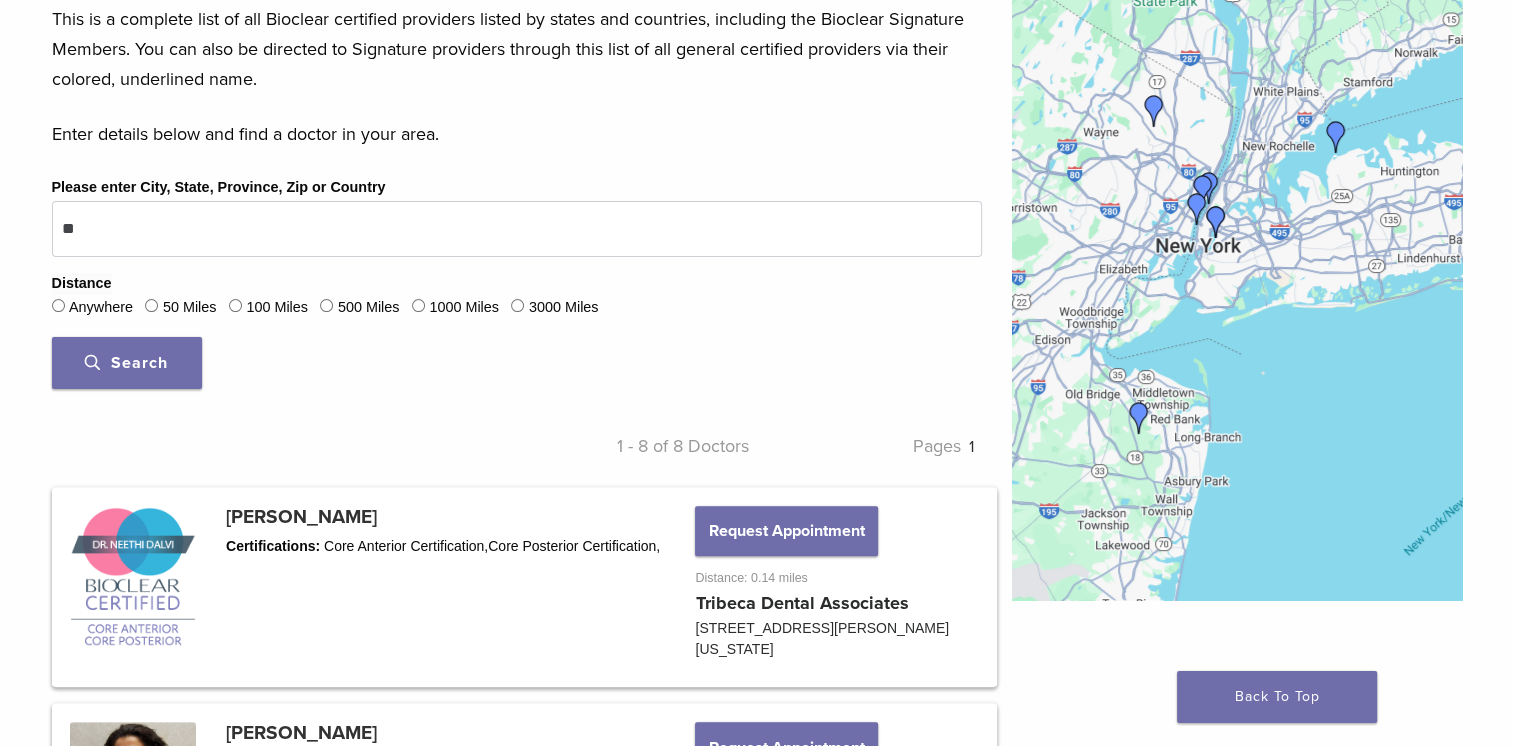 click on "Anywhere" at bounding box center (92, 308) 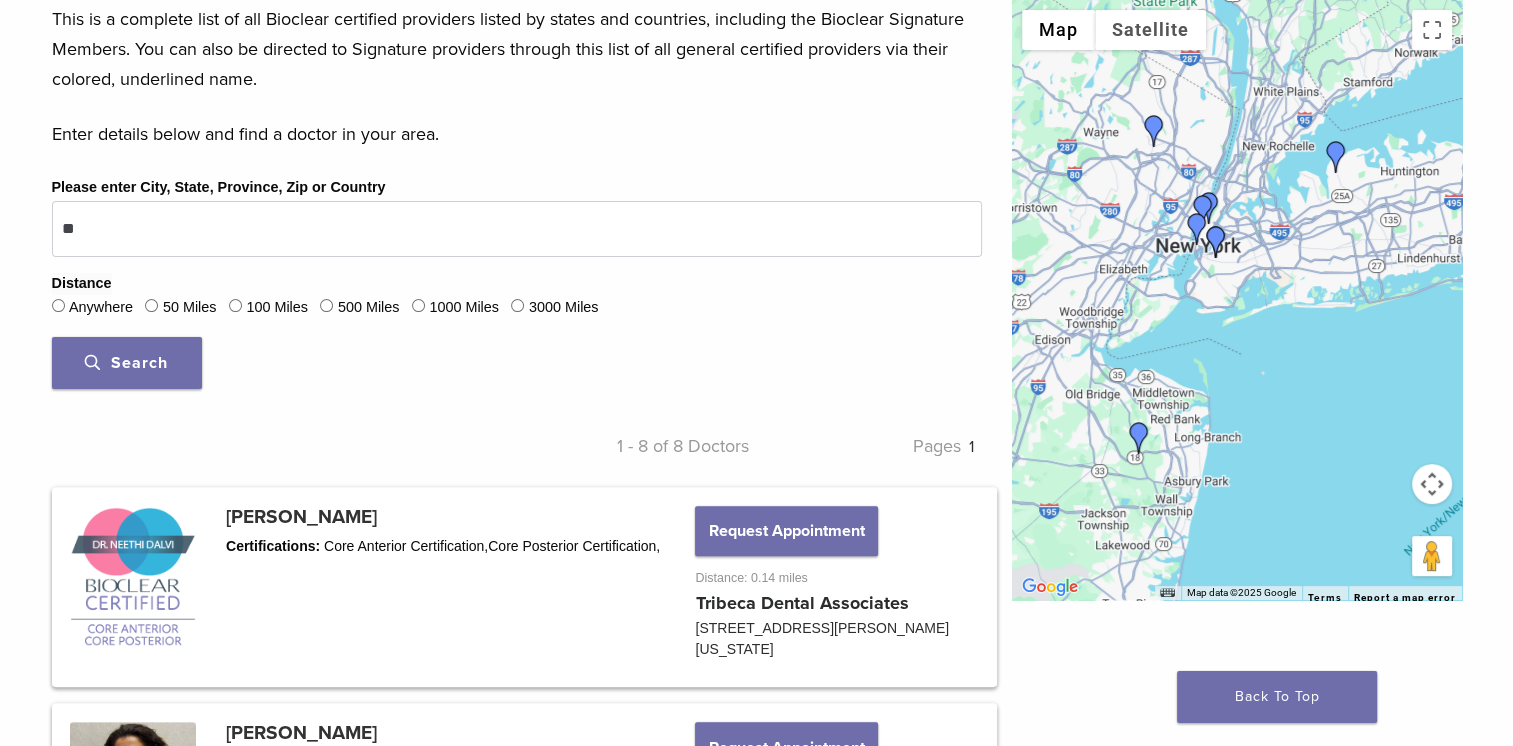 click on "Search" at bounding box center (126, 363) 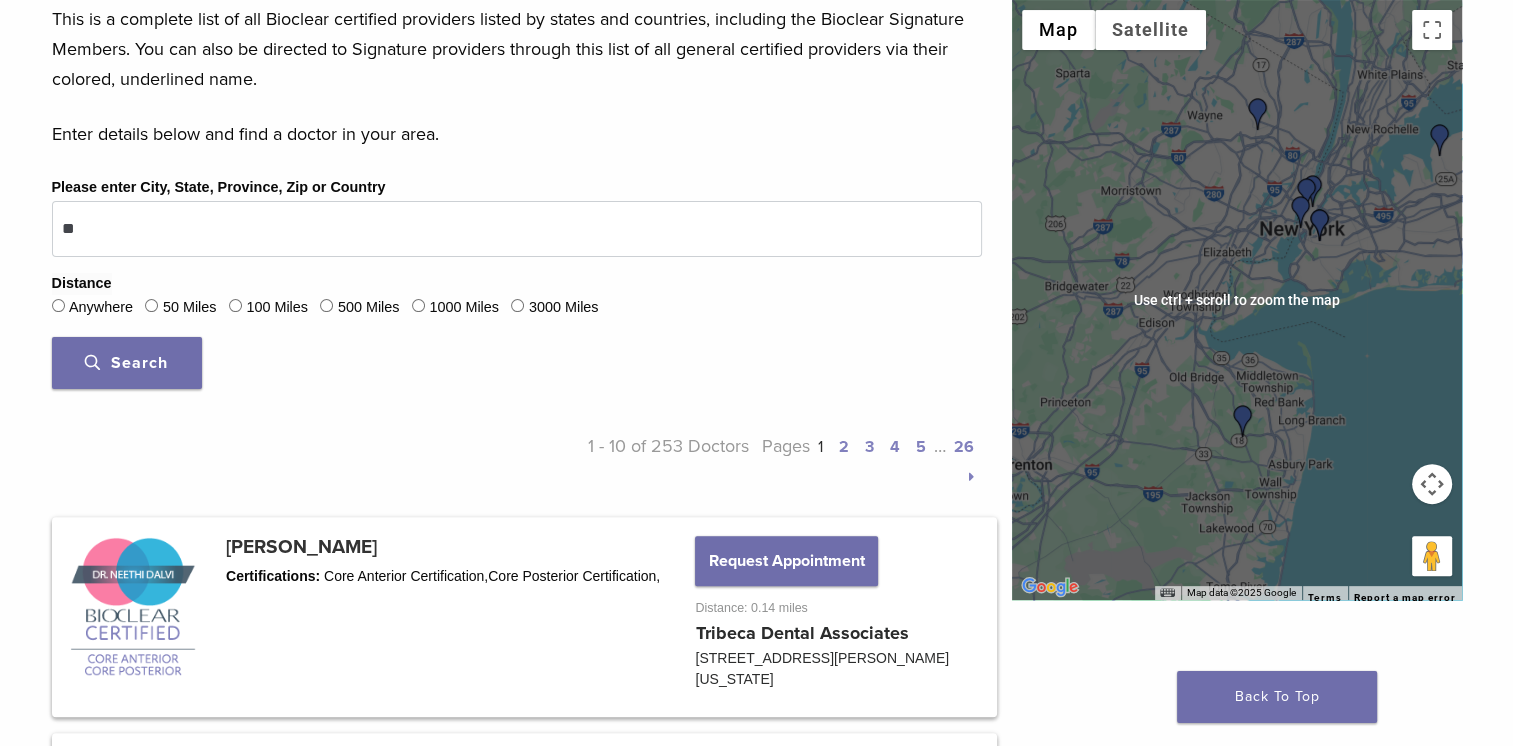 scroll, scrollTop: 524, scrollLeft: 0, axis: vertical 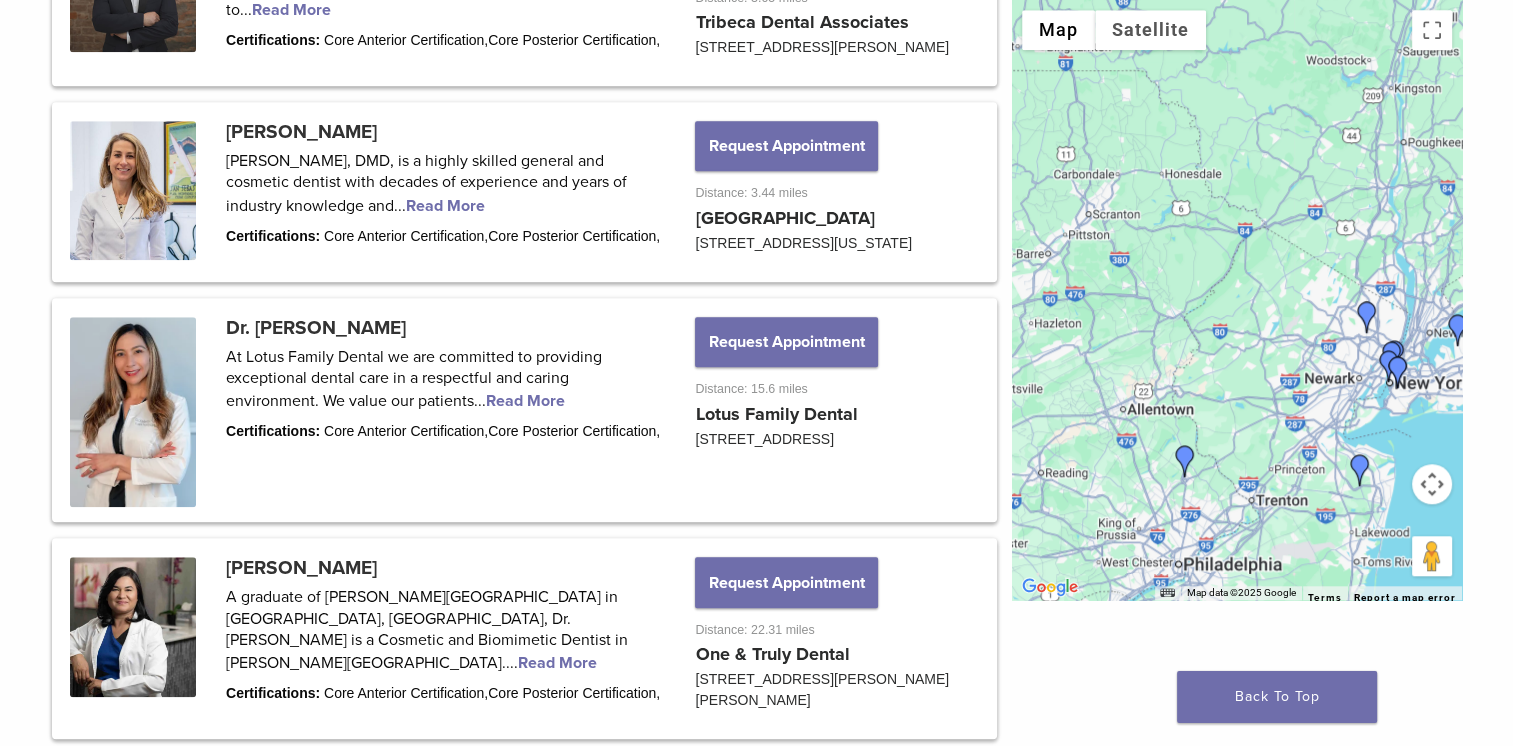 drag, startPoint x: 1316, startPoint y: 358, endPoint x: 1511, endPoint y: 349, distance: 195.20758 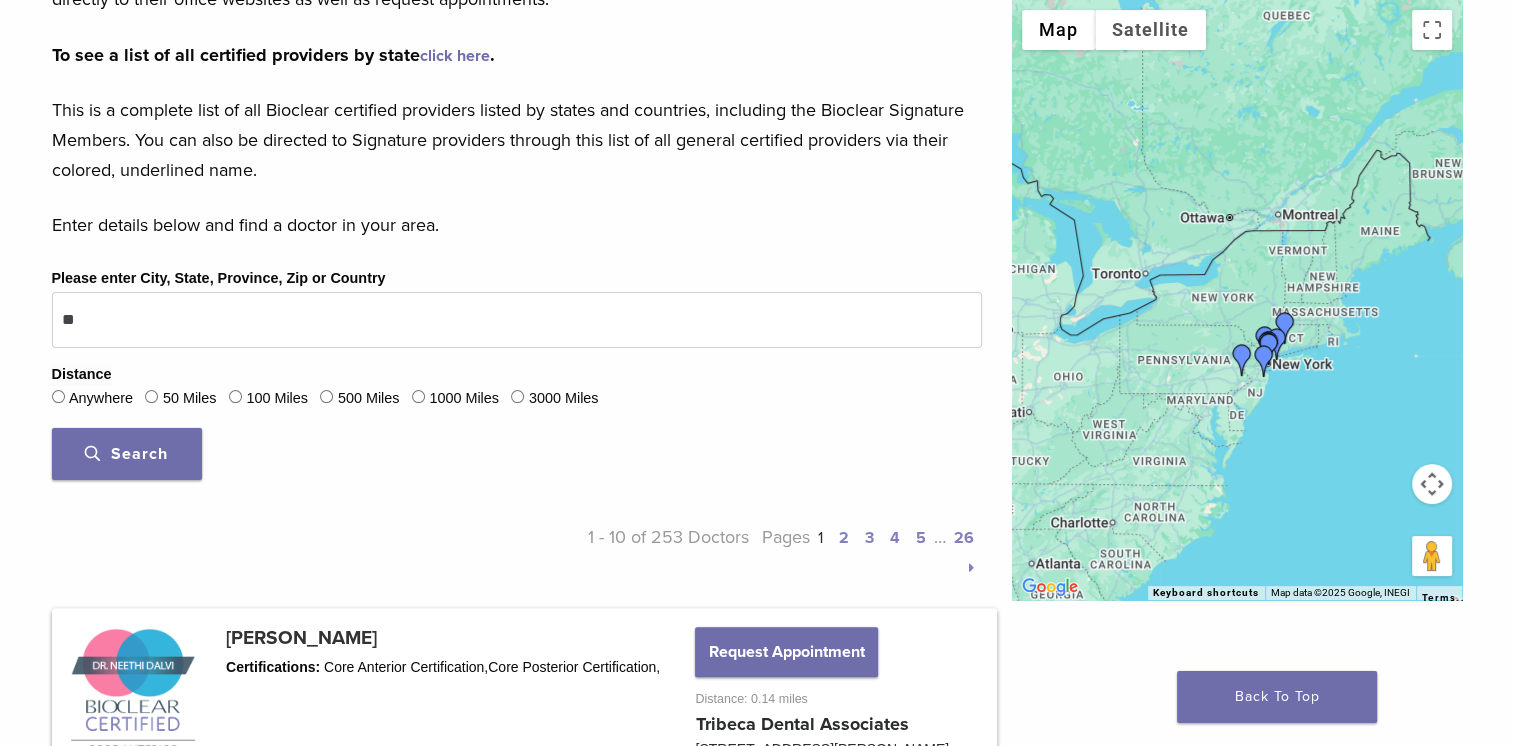 scroll, scrollTop: 461, scrollLeft: 0, axis: vertical 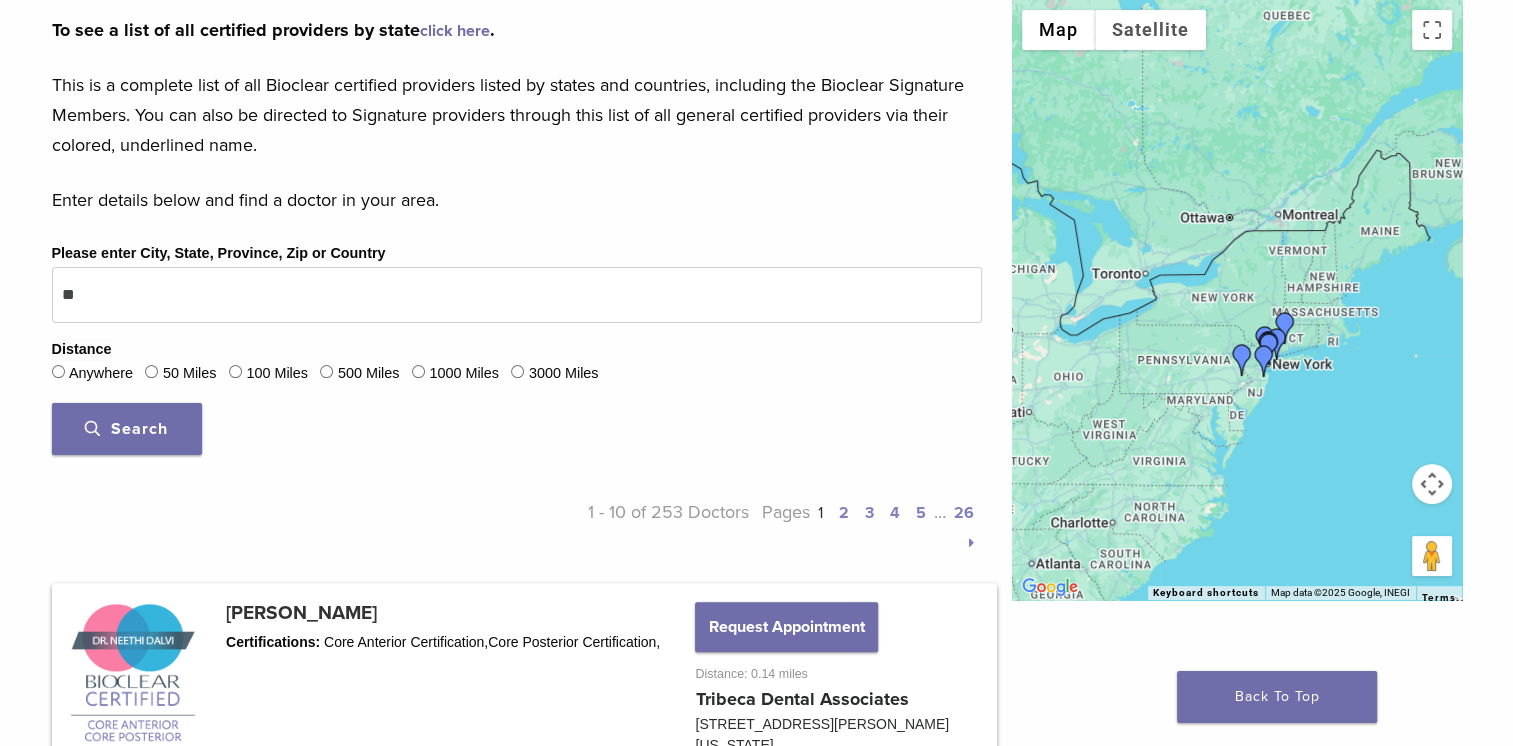 click on "Anywhere" at bounding box center (101, 374) 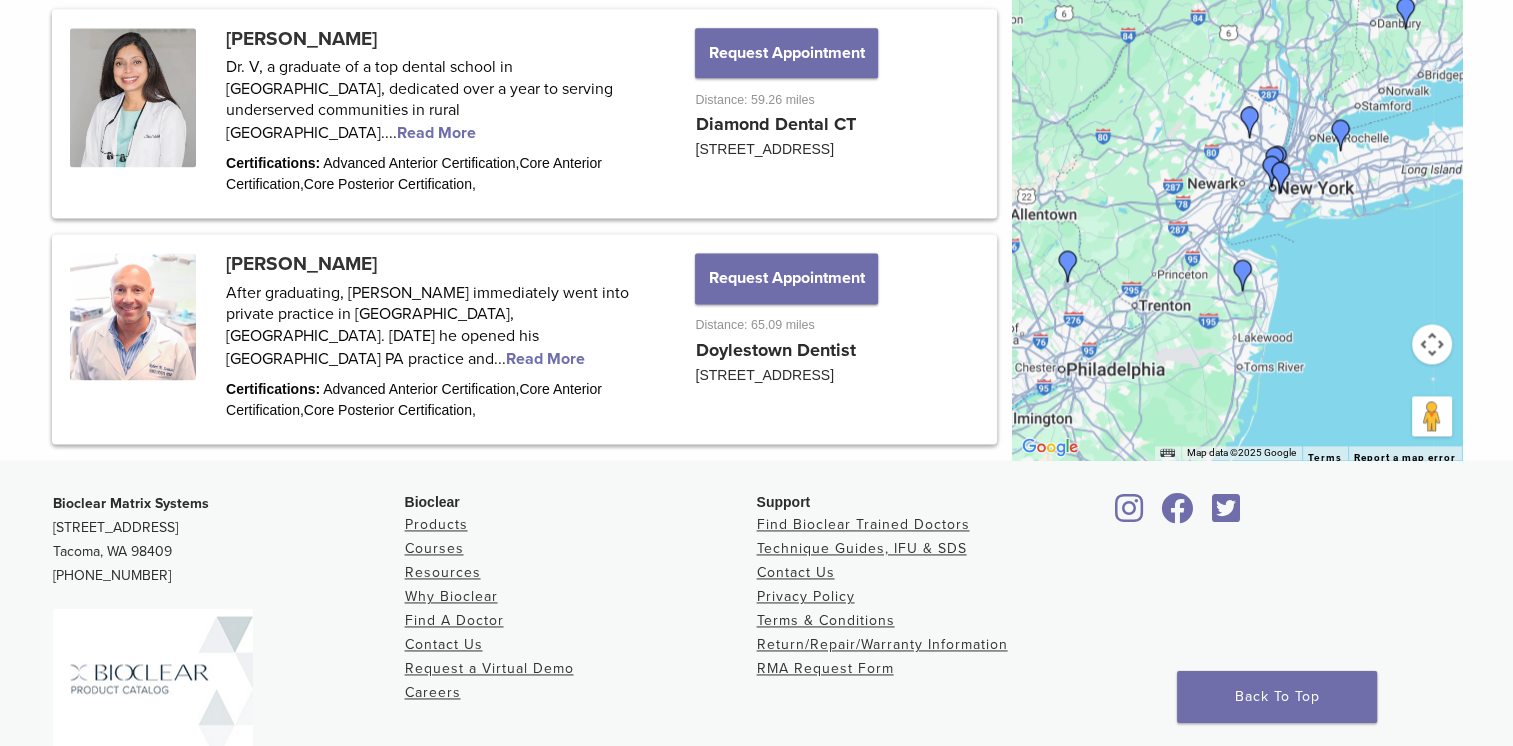 scroll, scrollTop: 0, scrollLeft: 0, axis: both 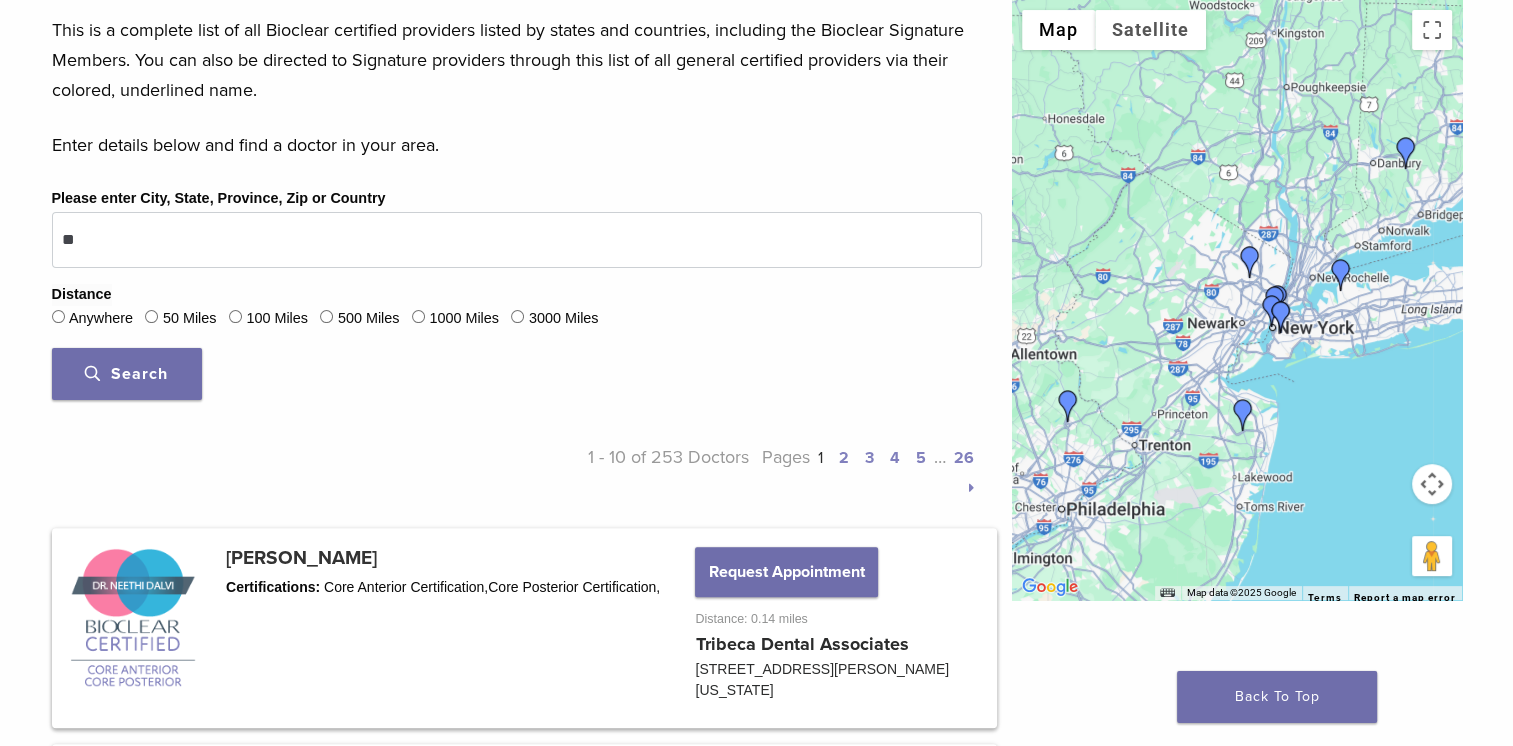 click on "Search" at bounding box center [126, 374] 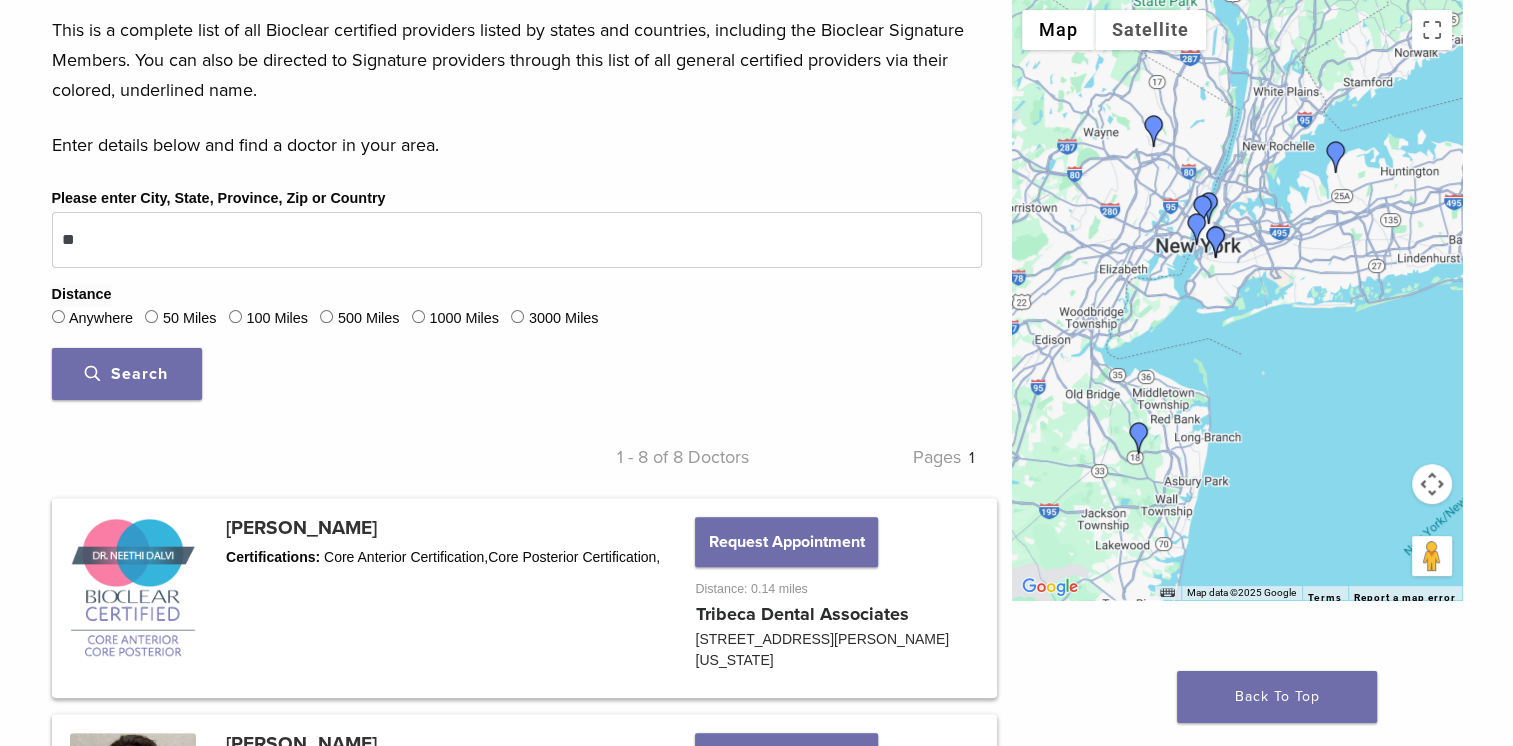 click on "Search" at bounding box center (126, 374) 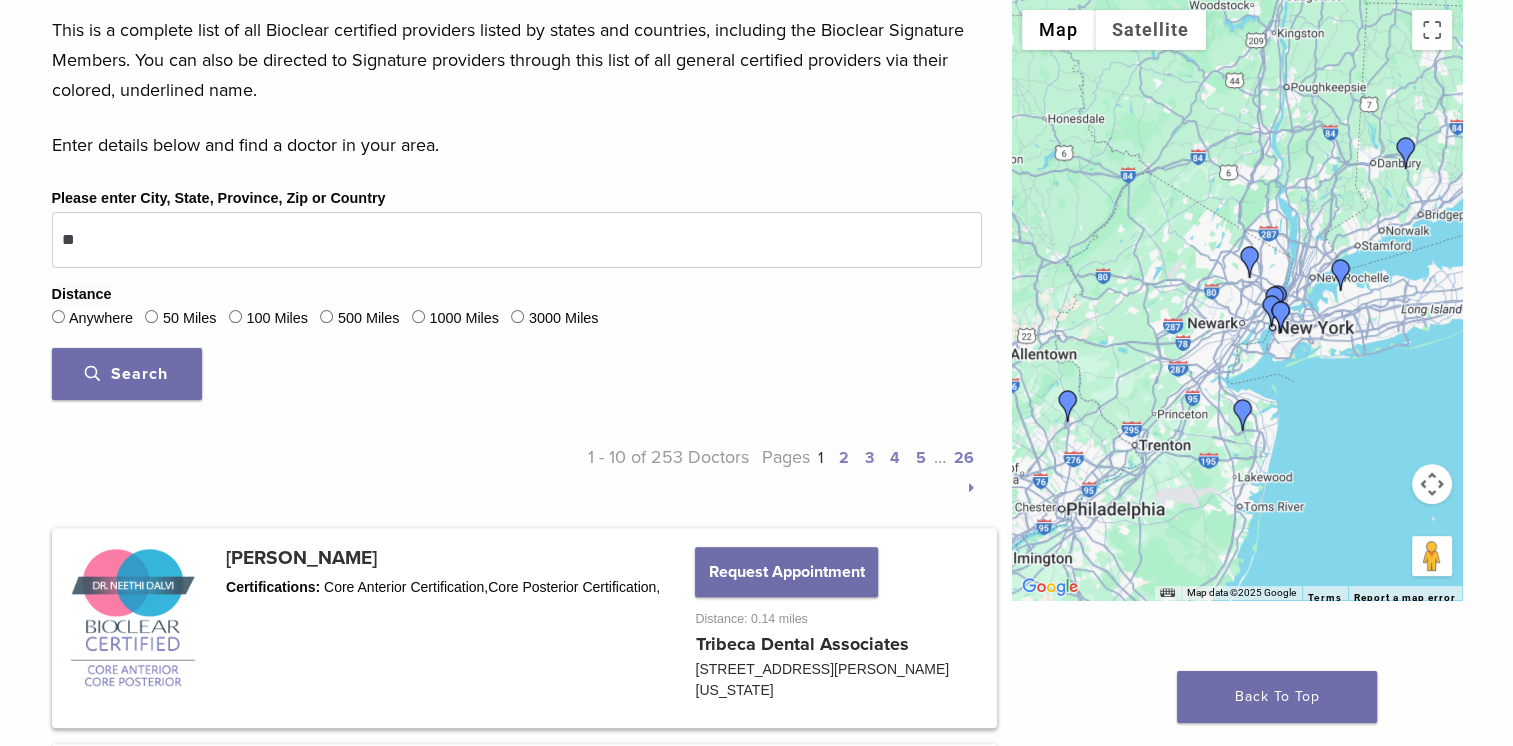 click on "2" at bounding box center (844, 458) 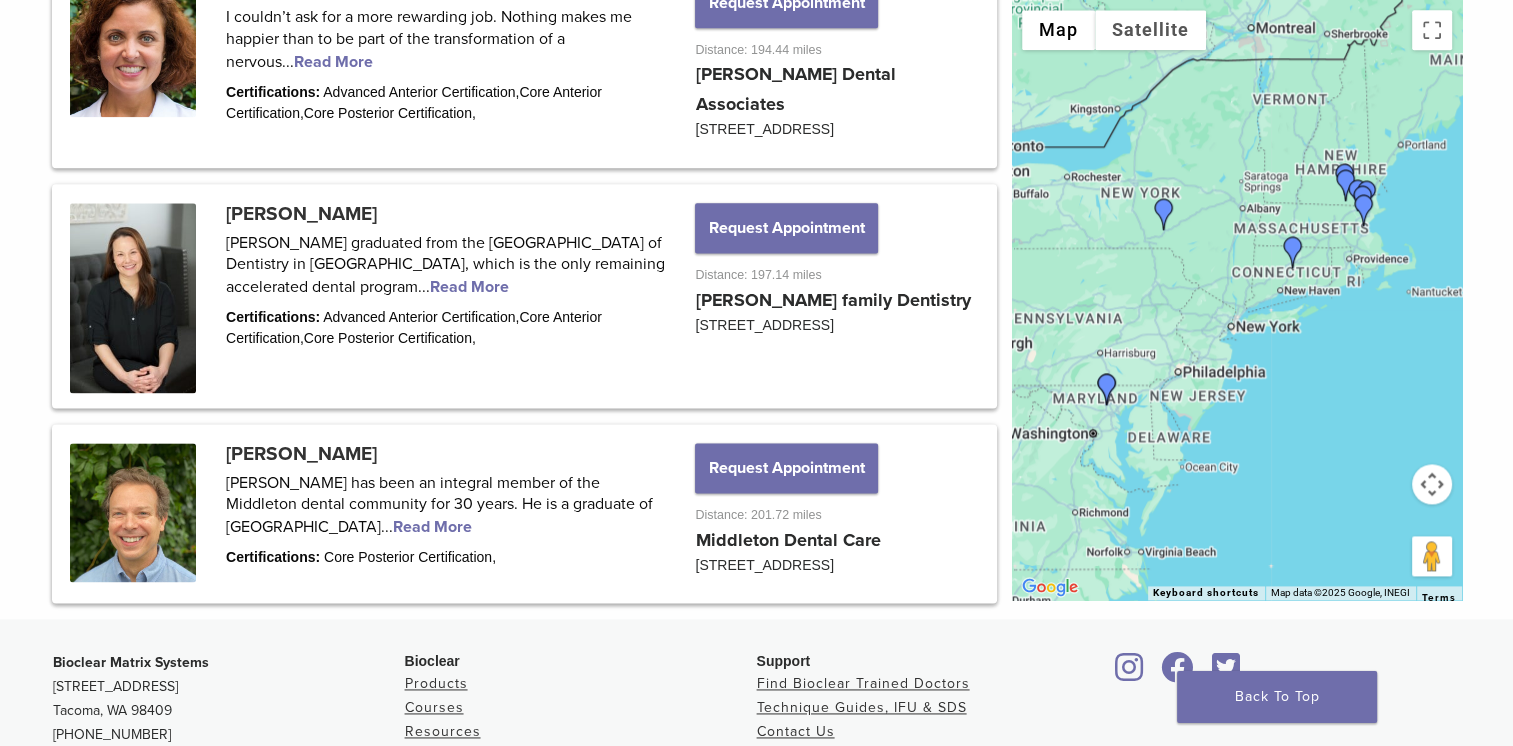 scroll, scrollTop: 0, scrollLeft: 0, axis: both 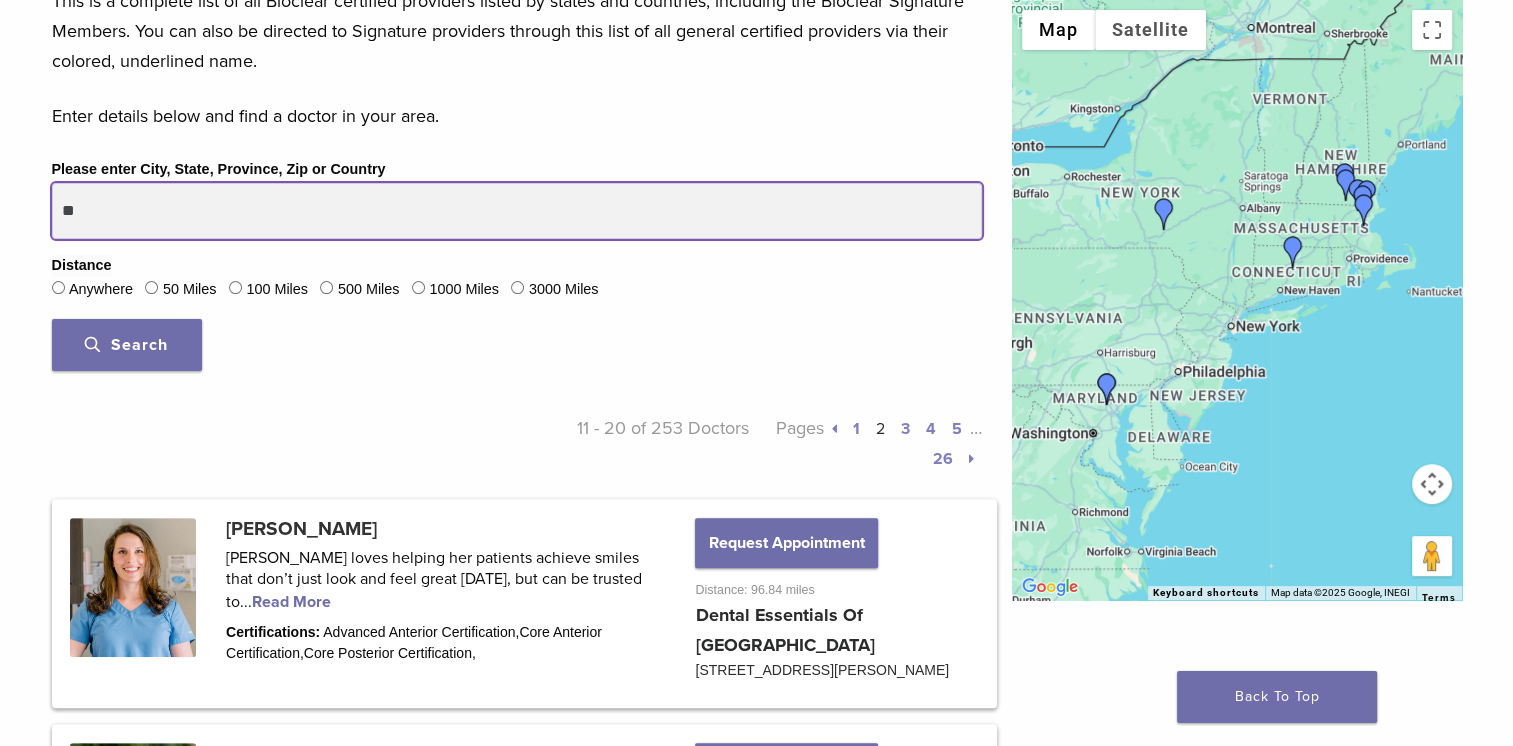 drag, startPoint x: 78, startPoint y: 211, endPoint x: -4, endPoint y: 224, distance: 83.02409 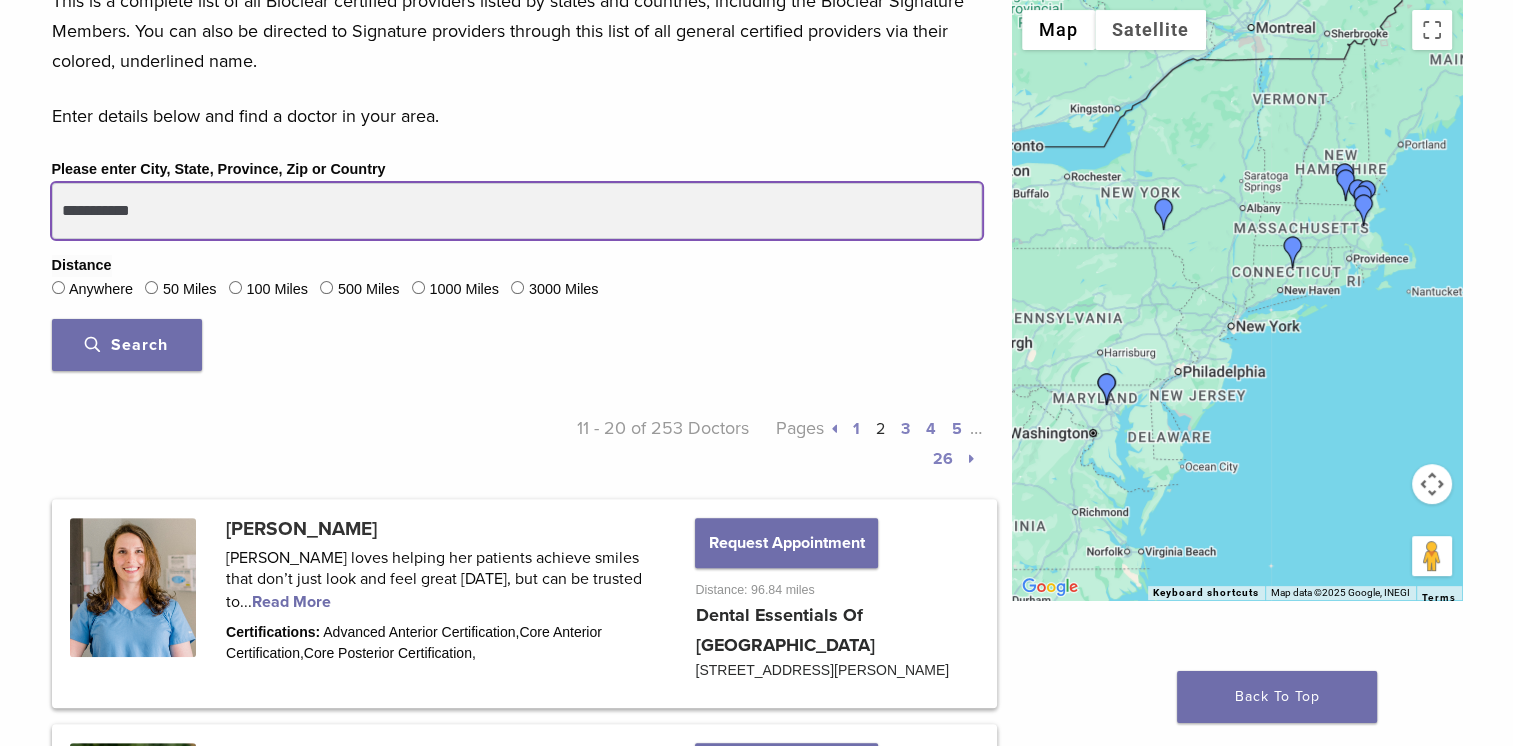 click on "Search" at bounding box center (127, 345) 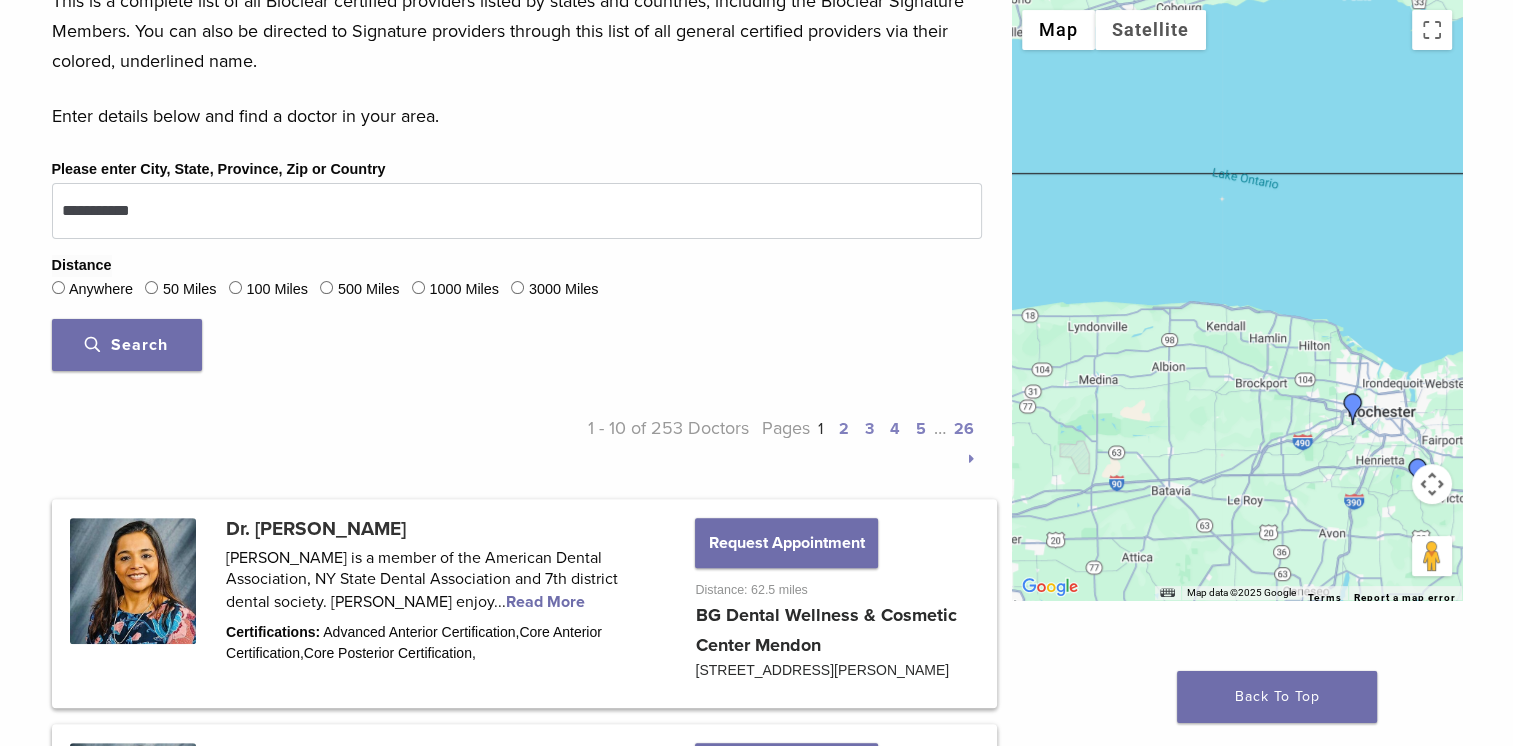 drag, startPoint x: 1221, startPoint y: 378, endPoint x: 1452, endPoint y: 394, distance: 231.55345 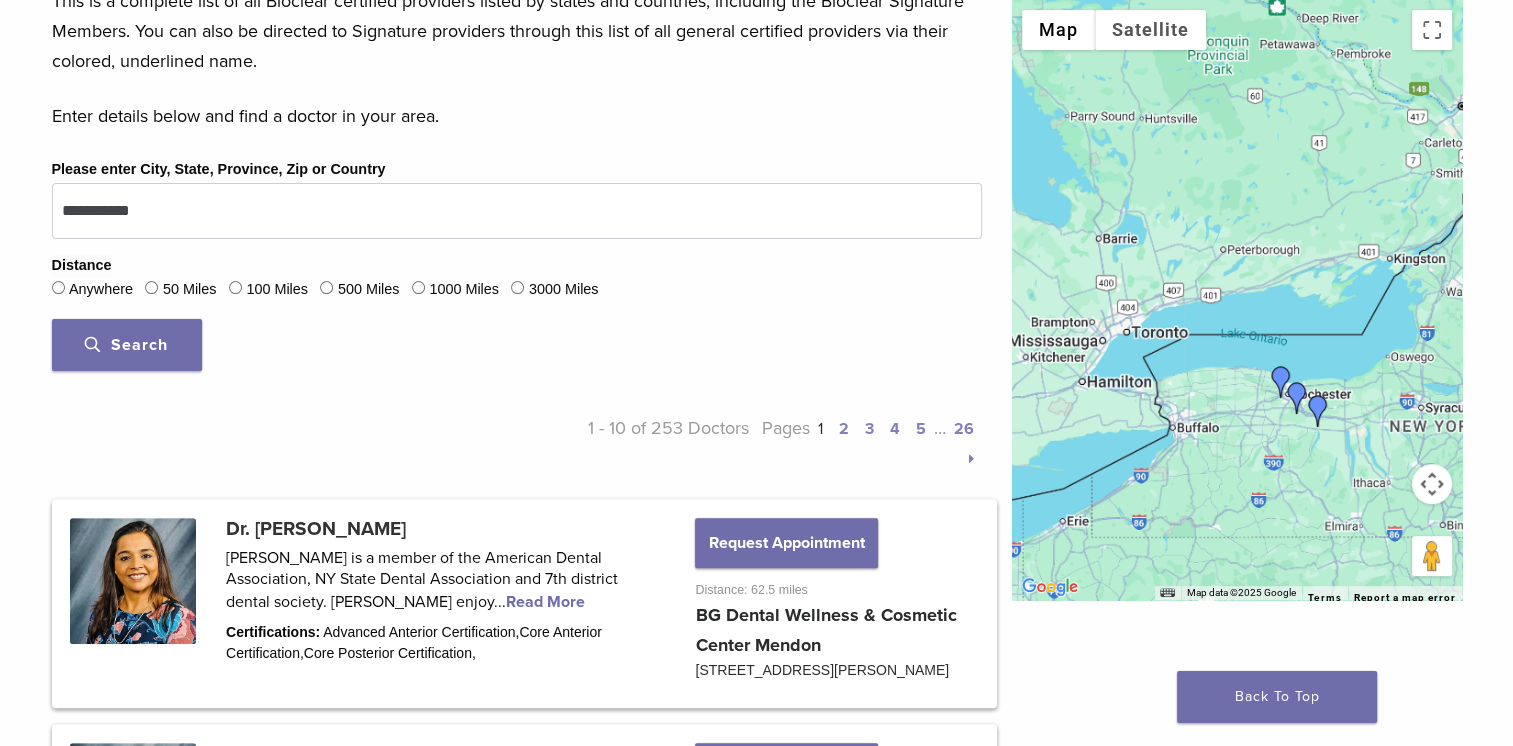 drag, startPoint x: 1103, startPoint y: 562, endPoint x: 1262, endPoint y: 372, distance: 247.75189 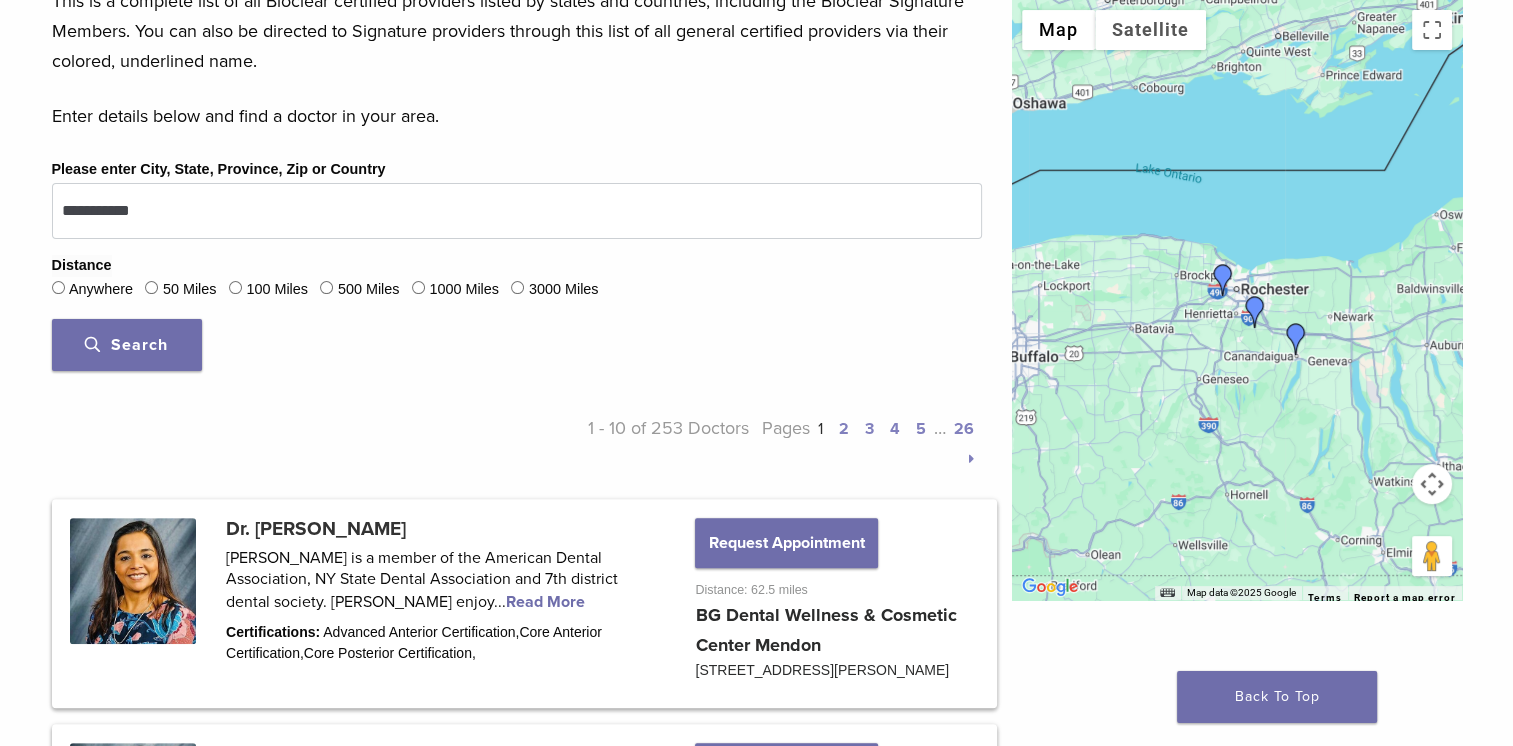 drag, startPoint x: 1377, startPoint y: 344, endPoint x: 1176, endPoint y: 357, distance: 201.41995 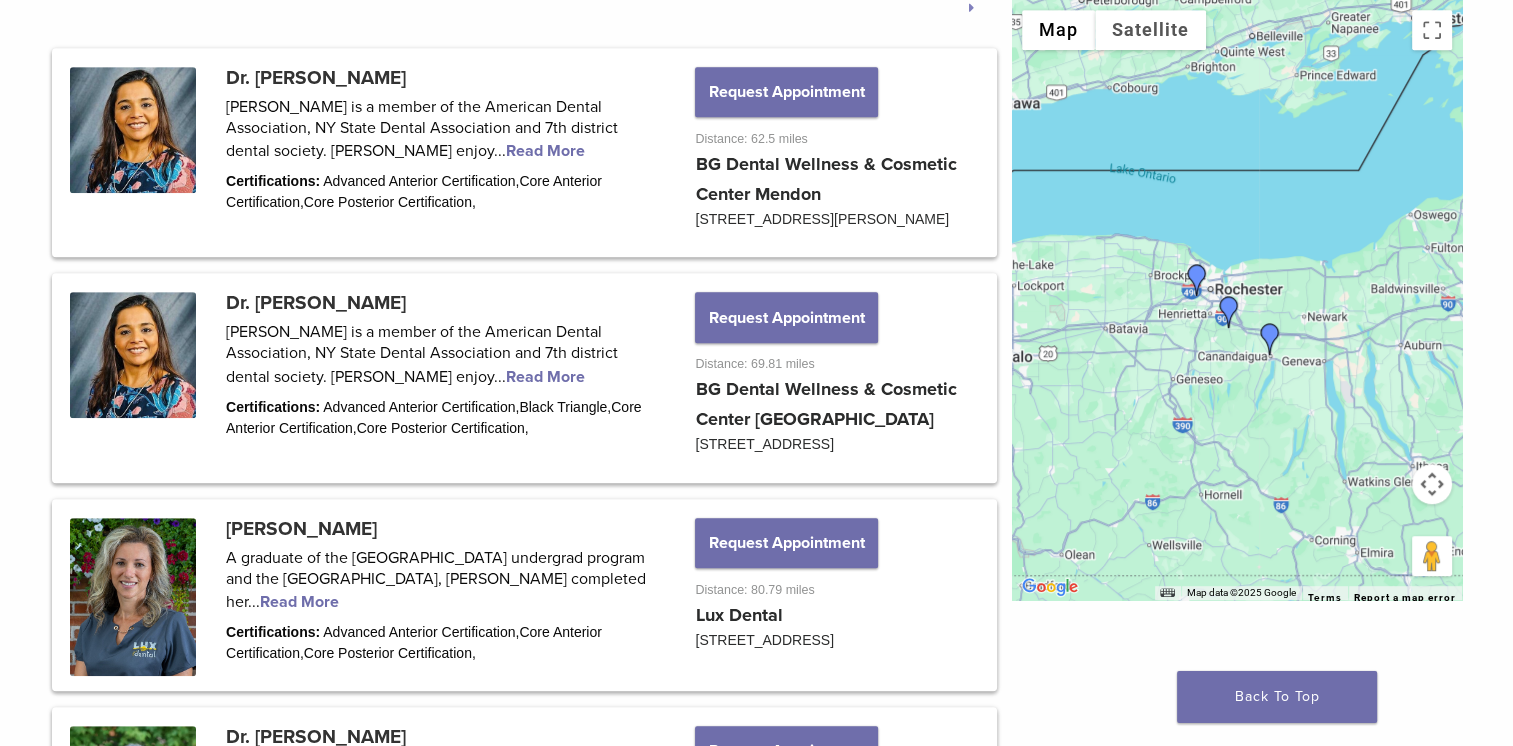 scroll, scrollTop: 1000, scrollLeft: 0, axis: vertical 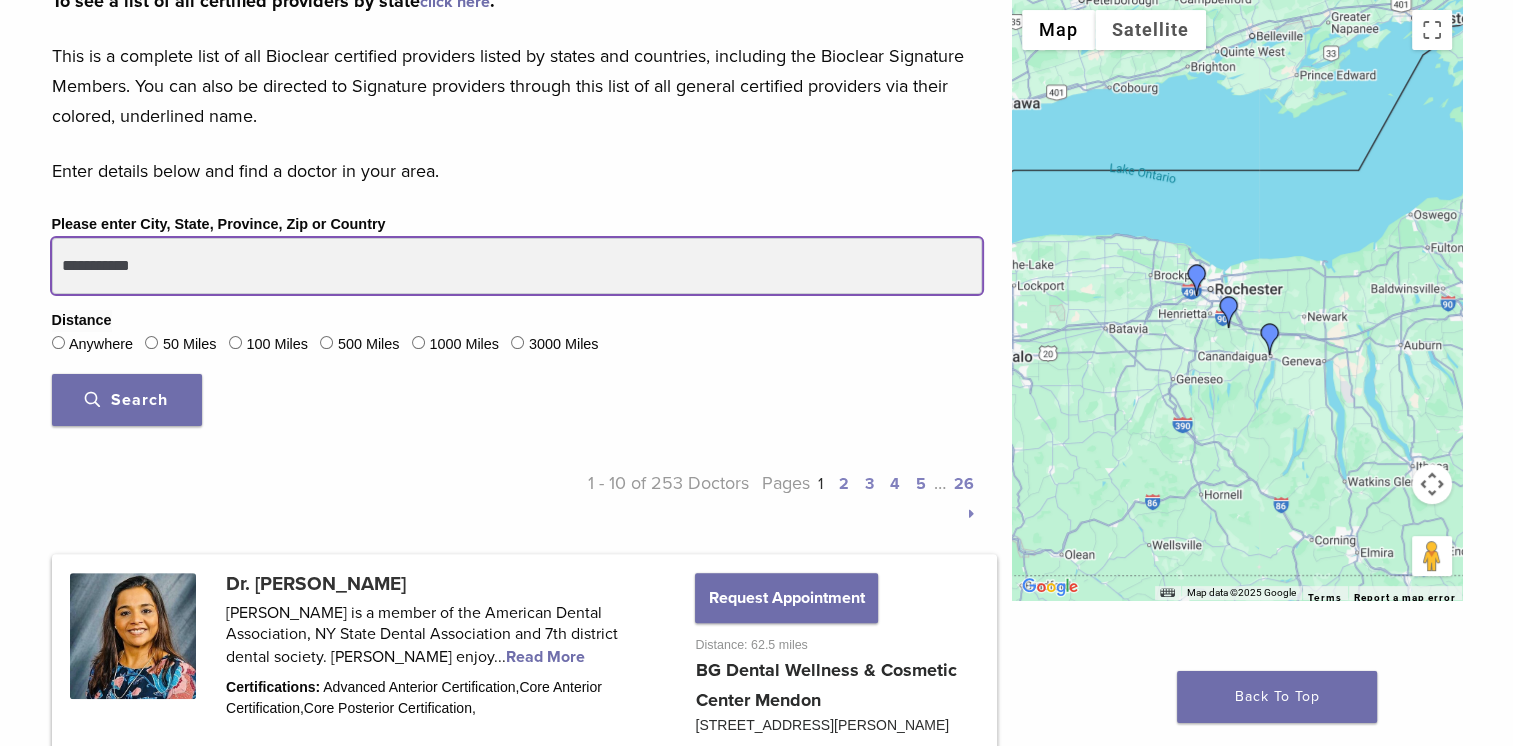 drag, startPoint x: 156, startPoint y: 261, endPoint x: 0, endPoint y: 243, distance: 157.03503 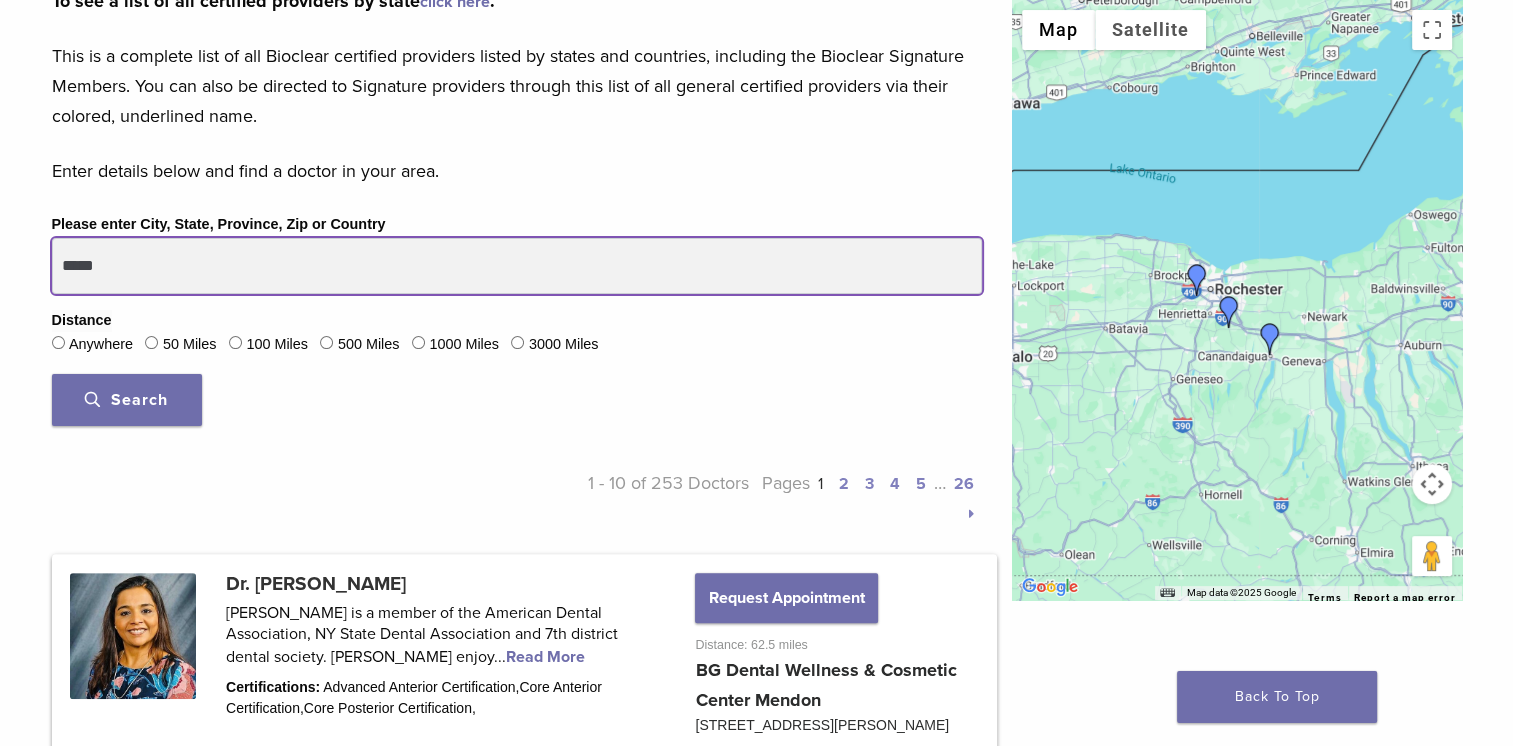 click on "Search" at bounding box center (127, 400) 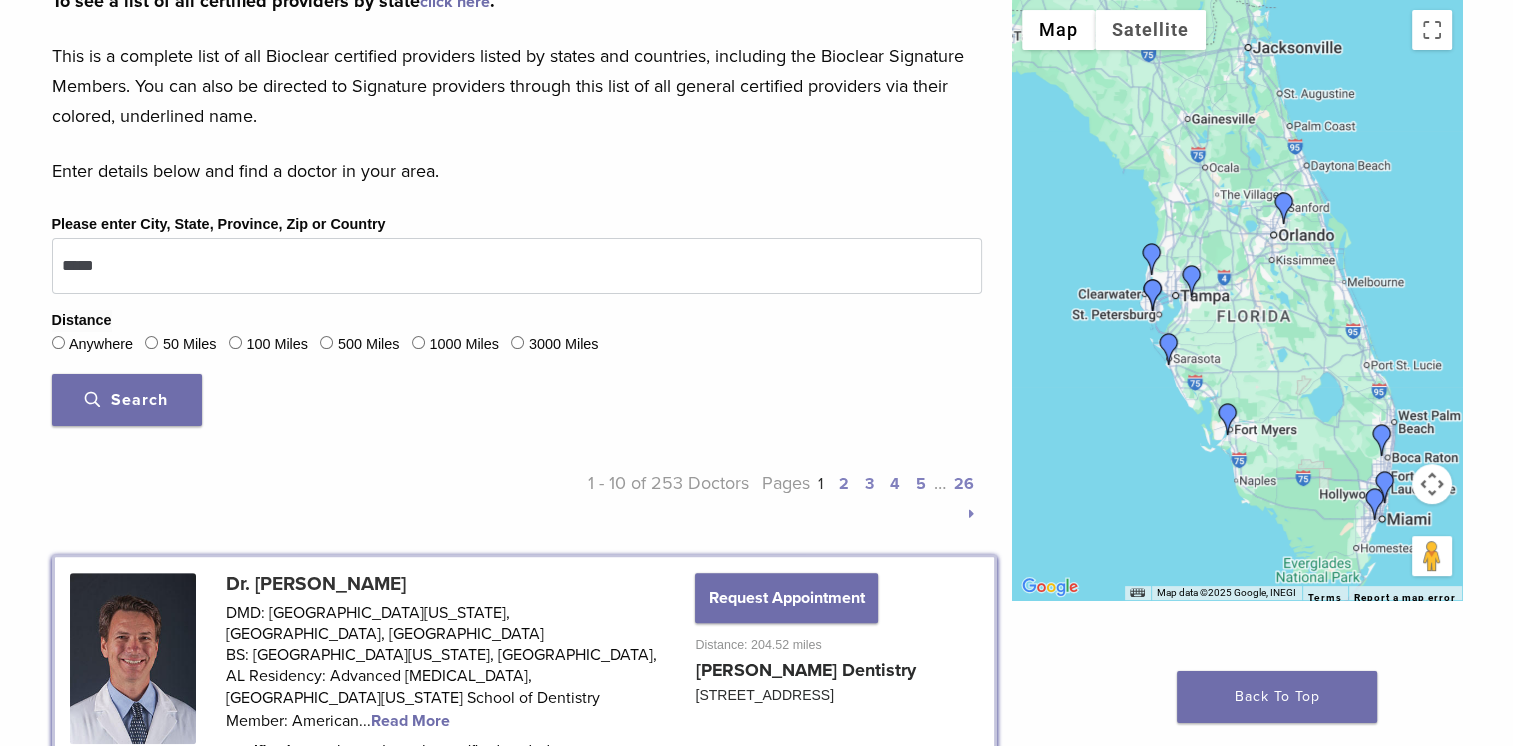 drag, startPoint x: 1180, startPoint y: 153, endPoint x: 1216, endPoint y: 241, distance: 95.07891 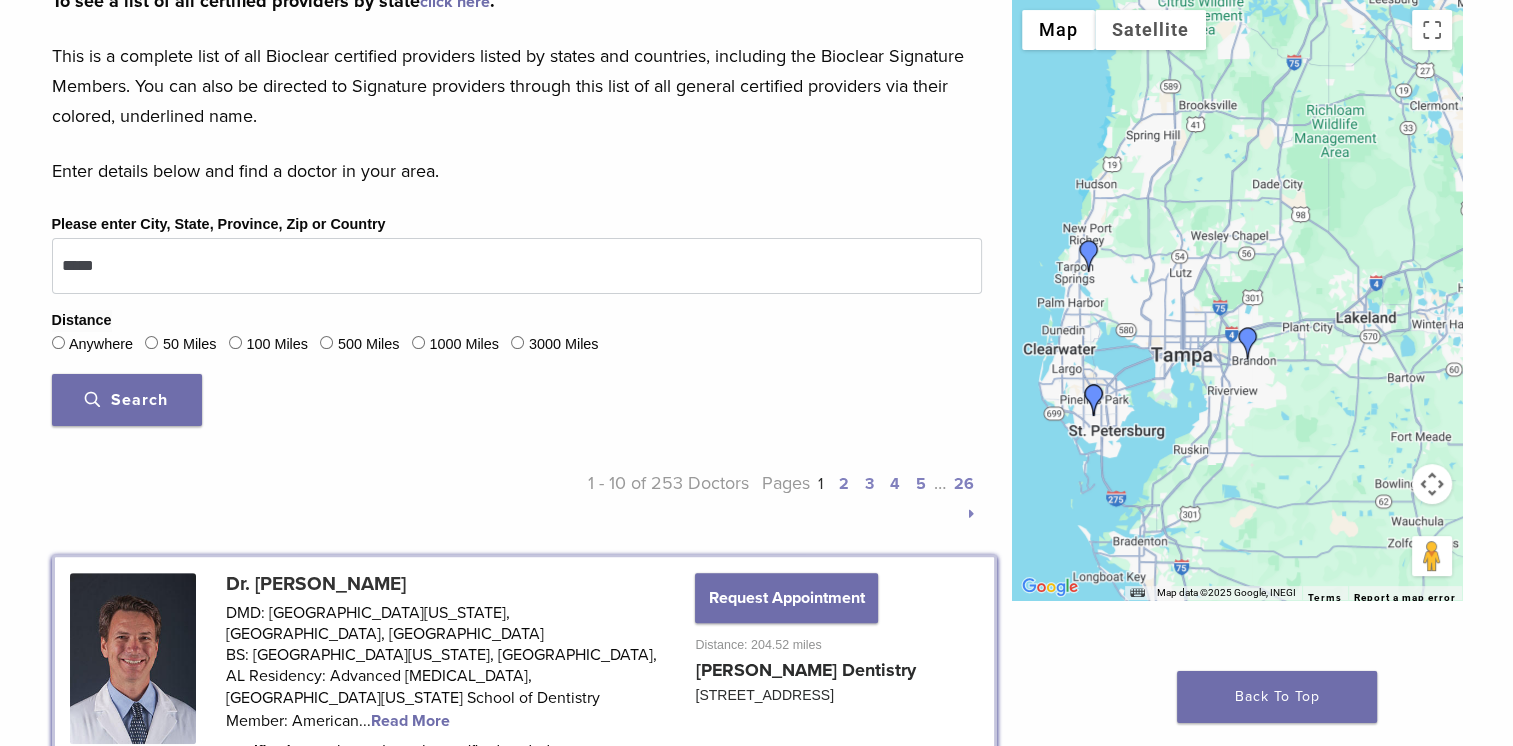 drag, startPoint x: 1198, startPoint y: 346, endPoint x: 1335, endPoint y: 186, distance: 210.6395 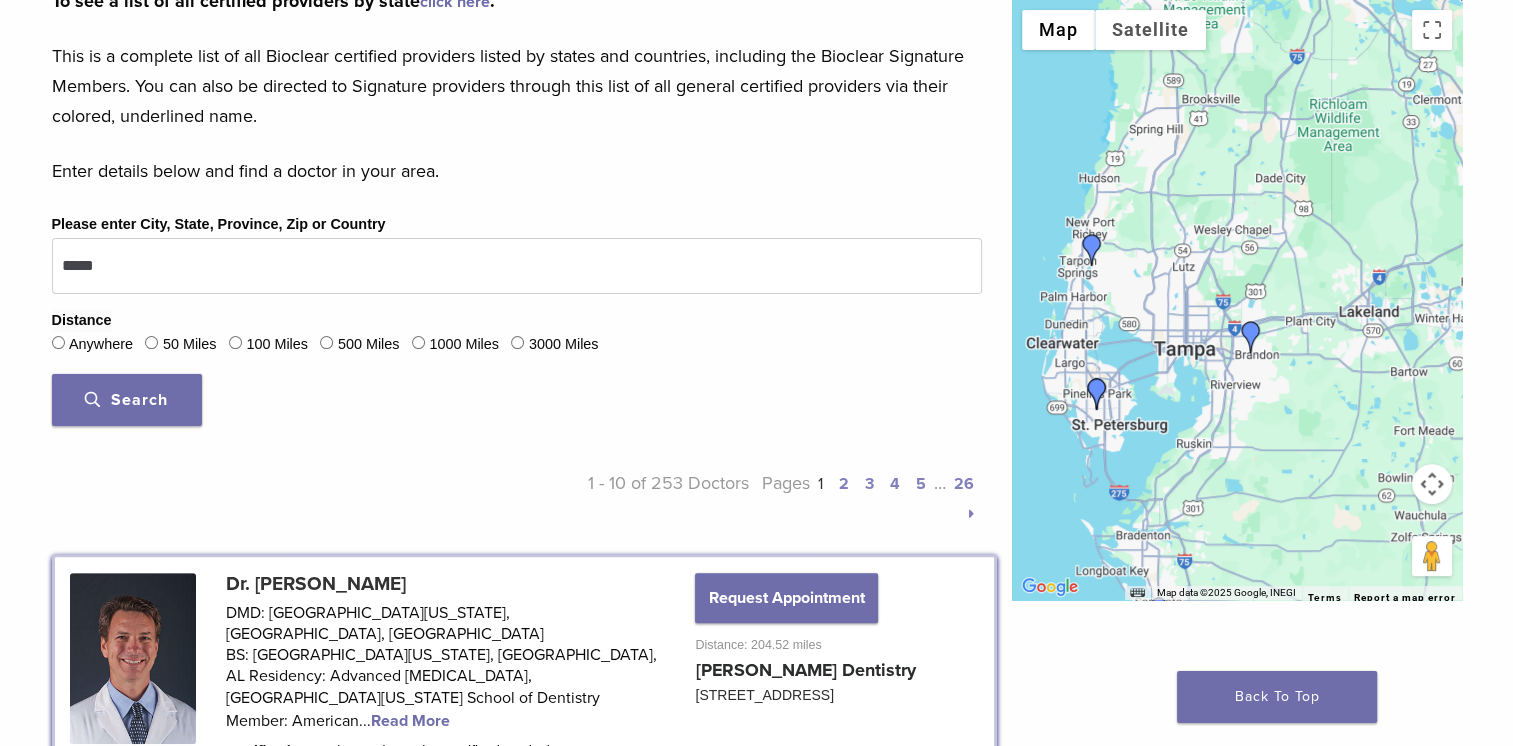 scroll, scrollTop: 542, scrollLeft: 0, axis: vertical 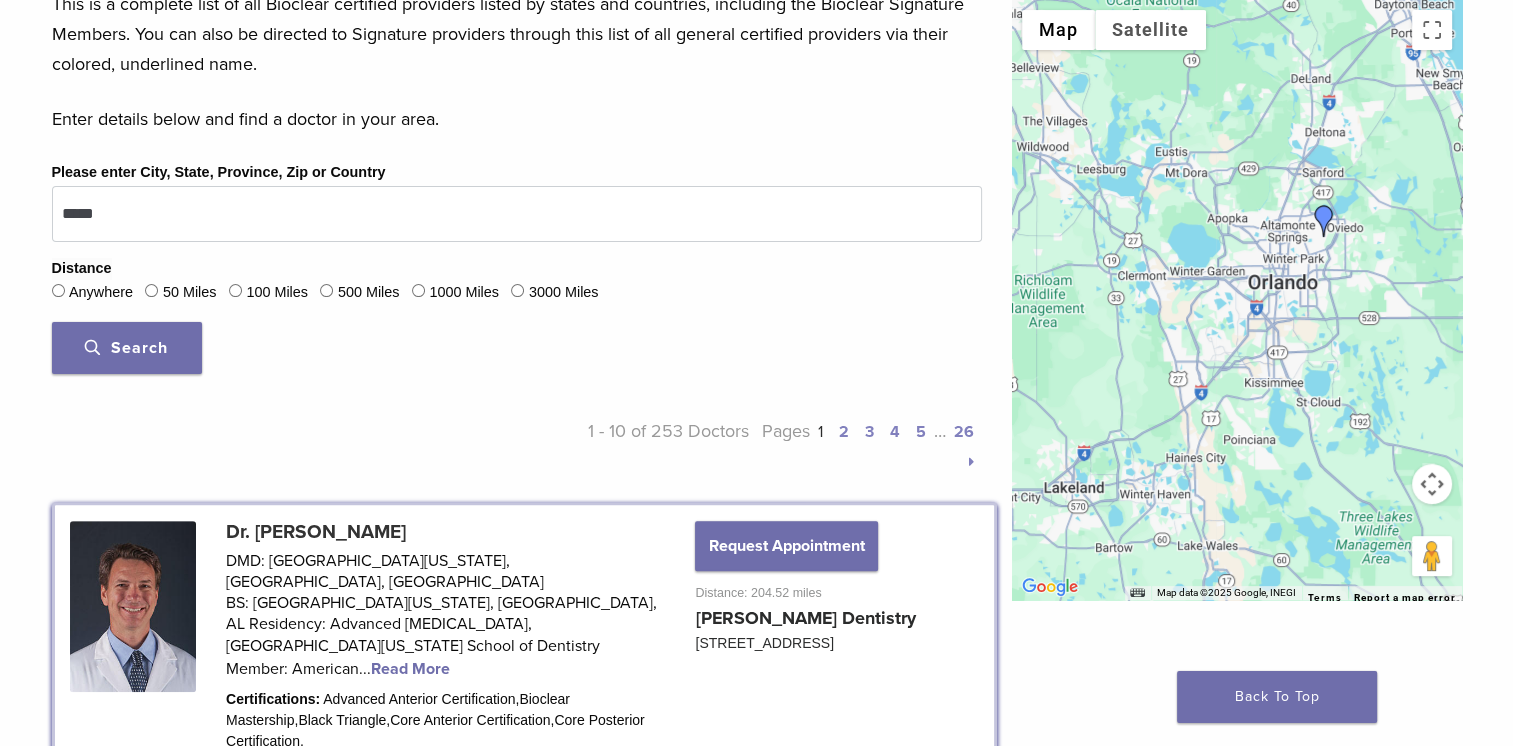 drag, startPoint x: 1315, startPoint y: 158, endPoint x: 1013, endPoint y: 337, distance: 351.06268 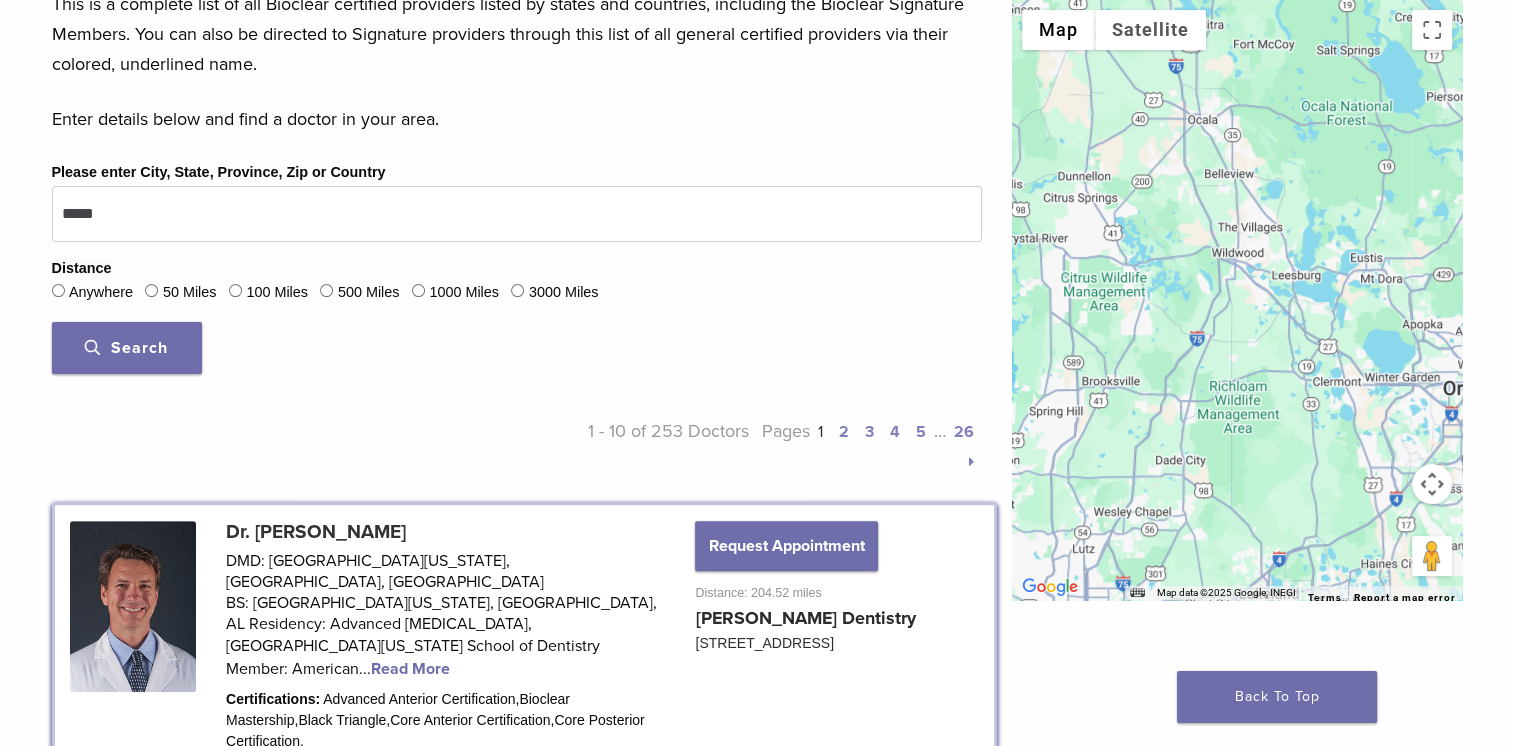 drag, startPoint x: 1267, startPoint y: 234, endPoint x: 1470, endPoint y: 338, distance: 228.08989 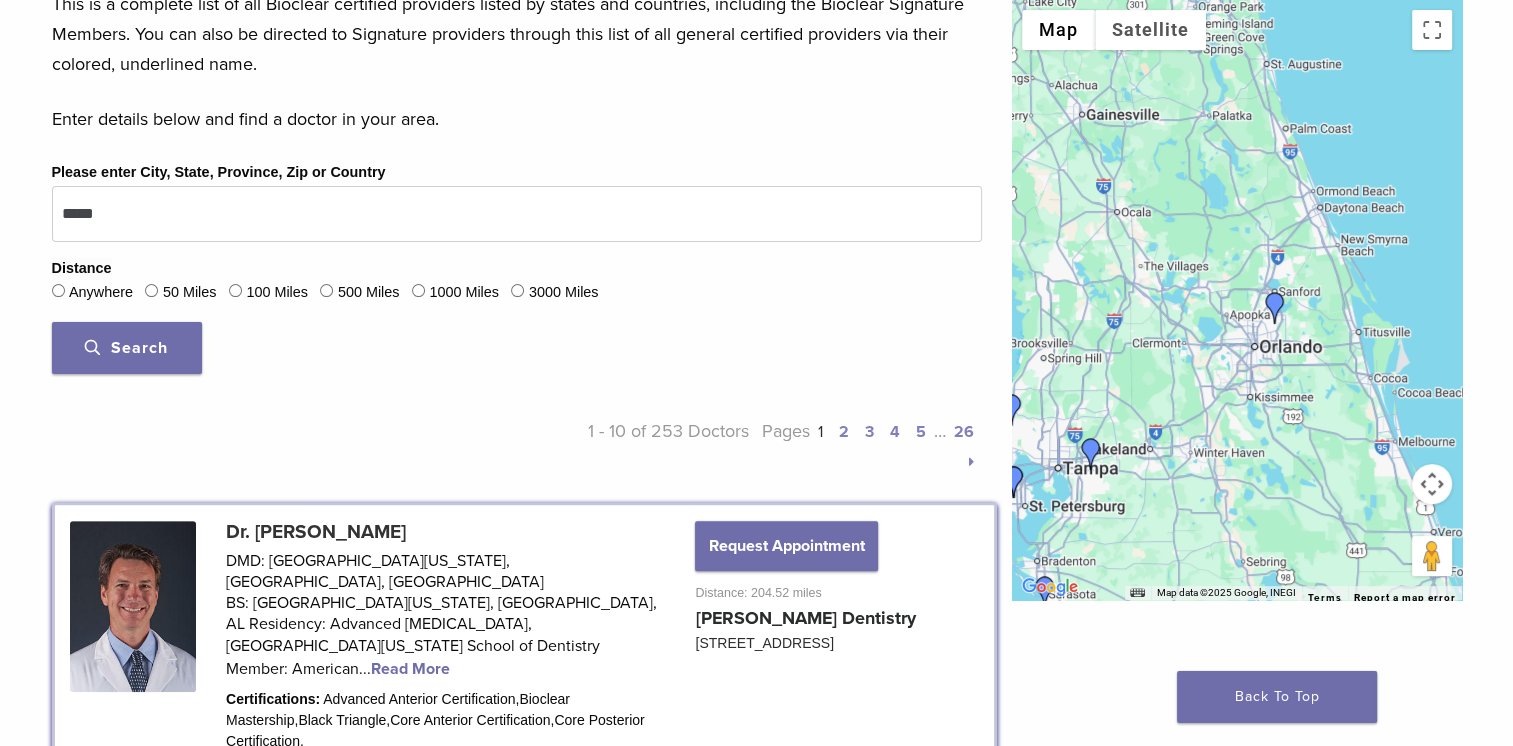drag, startPoint x: 1348, startPoint y: 270, endPoint x: 1160, endPoint y: 289, distance: 188.95767 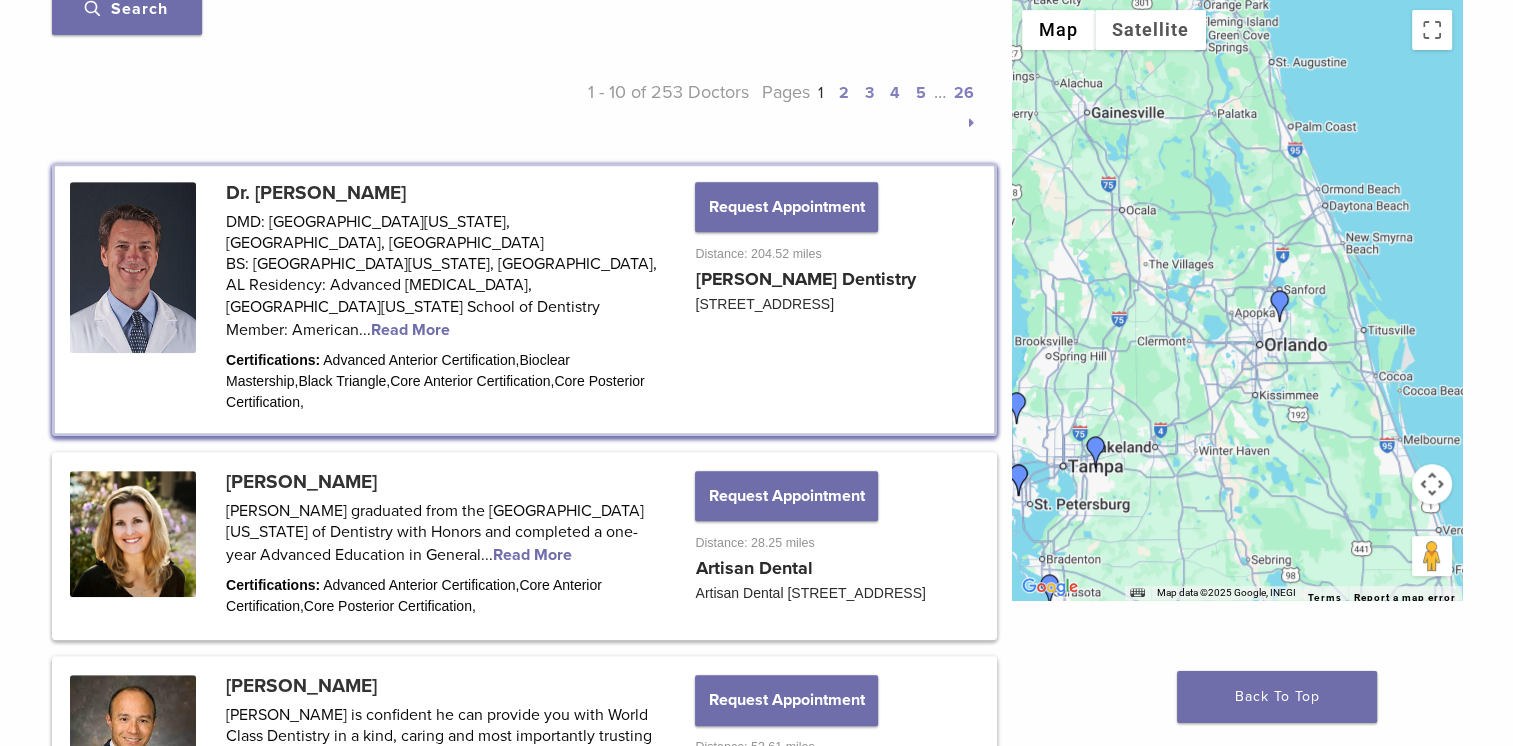 scroll, scrollTop: 890, scrollLeft: 0, axis: vertical 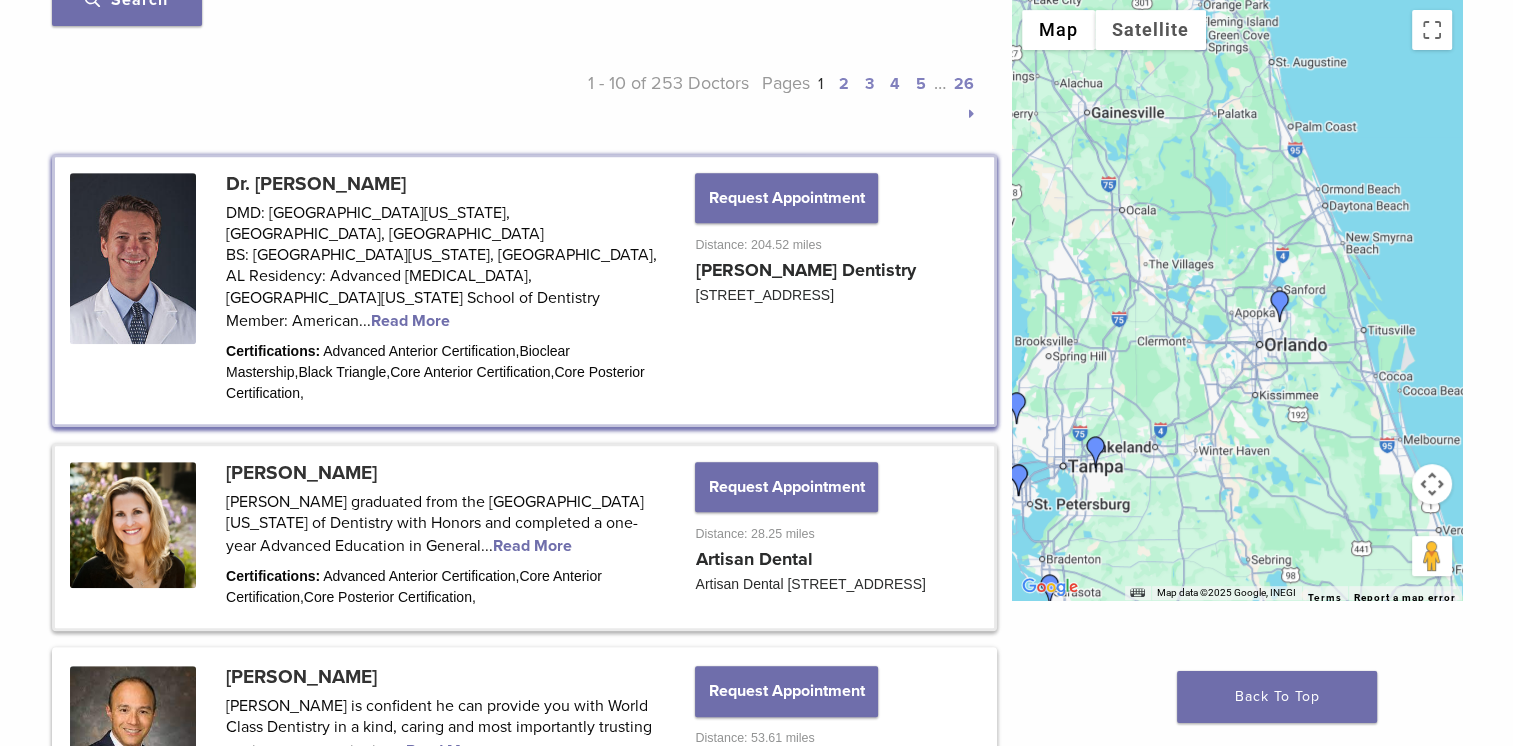 click at bounding box center [524, 537] 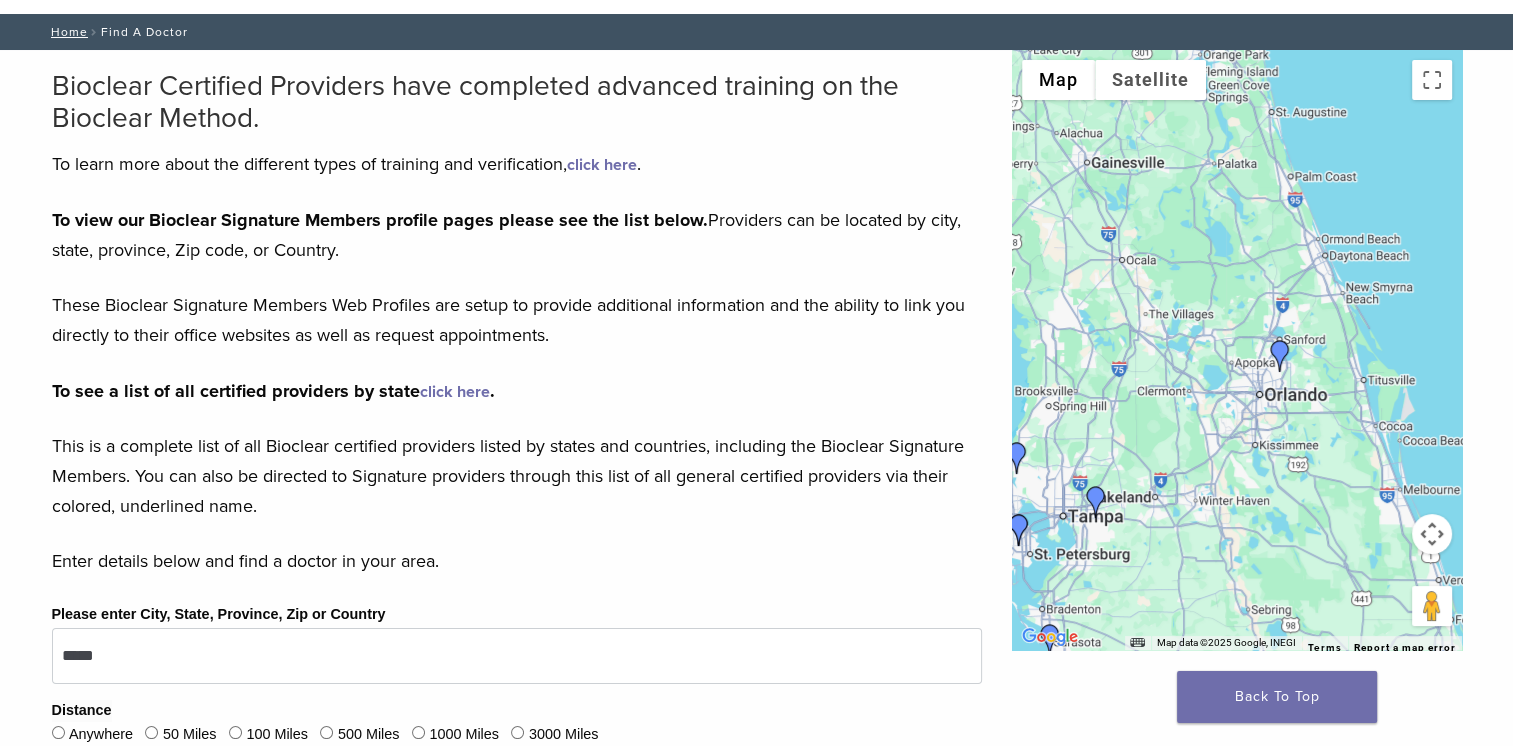 scroll, scrollTop: 50, scrollLeft: 0, axis: vertical 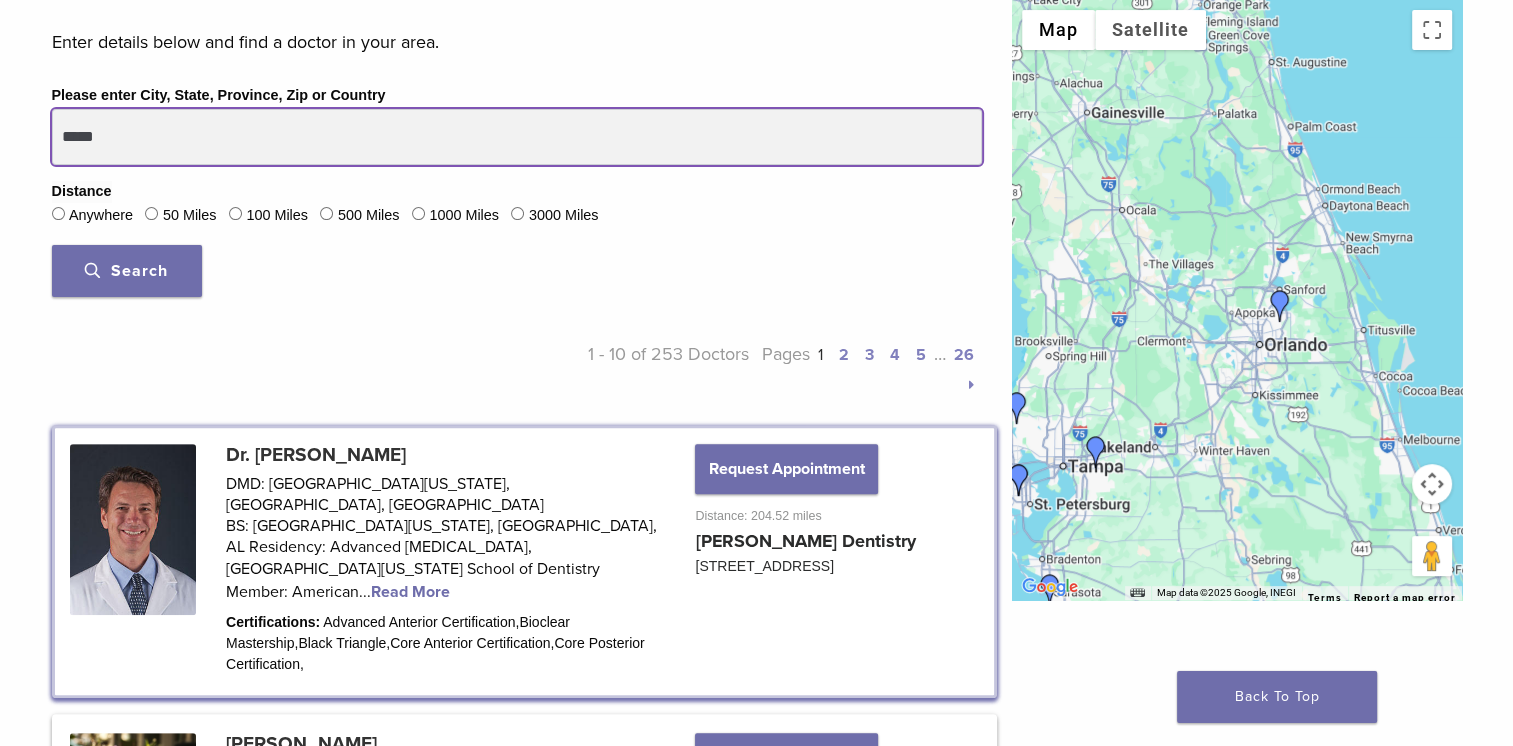 drag, startPoint x: 140, startPoint y: 142, endPoint x: -4, endPoint y: 146, distance: 144.05554 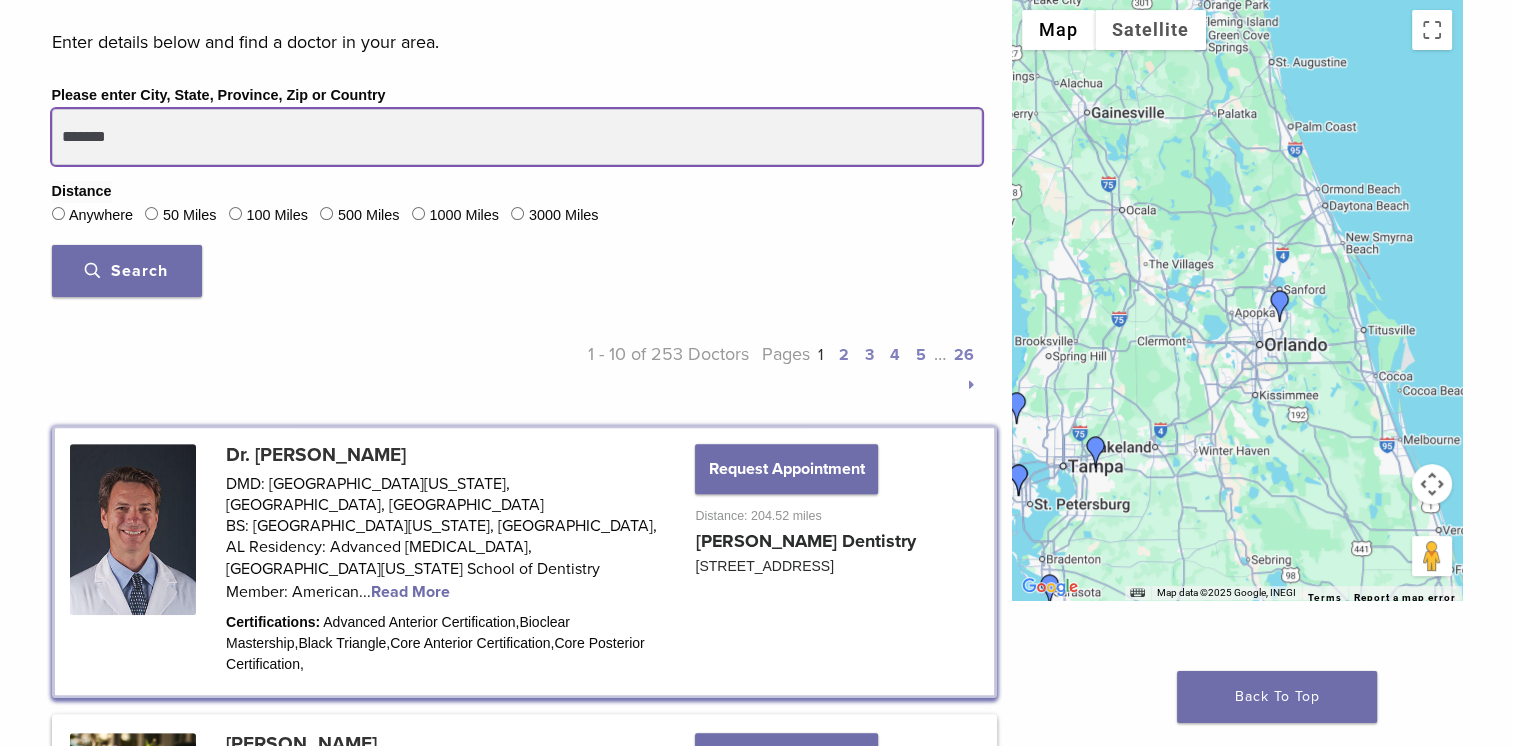 type on "*******" 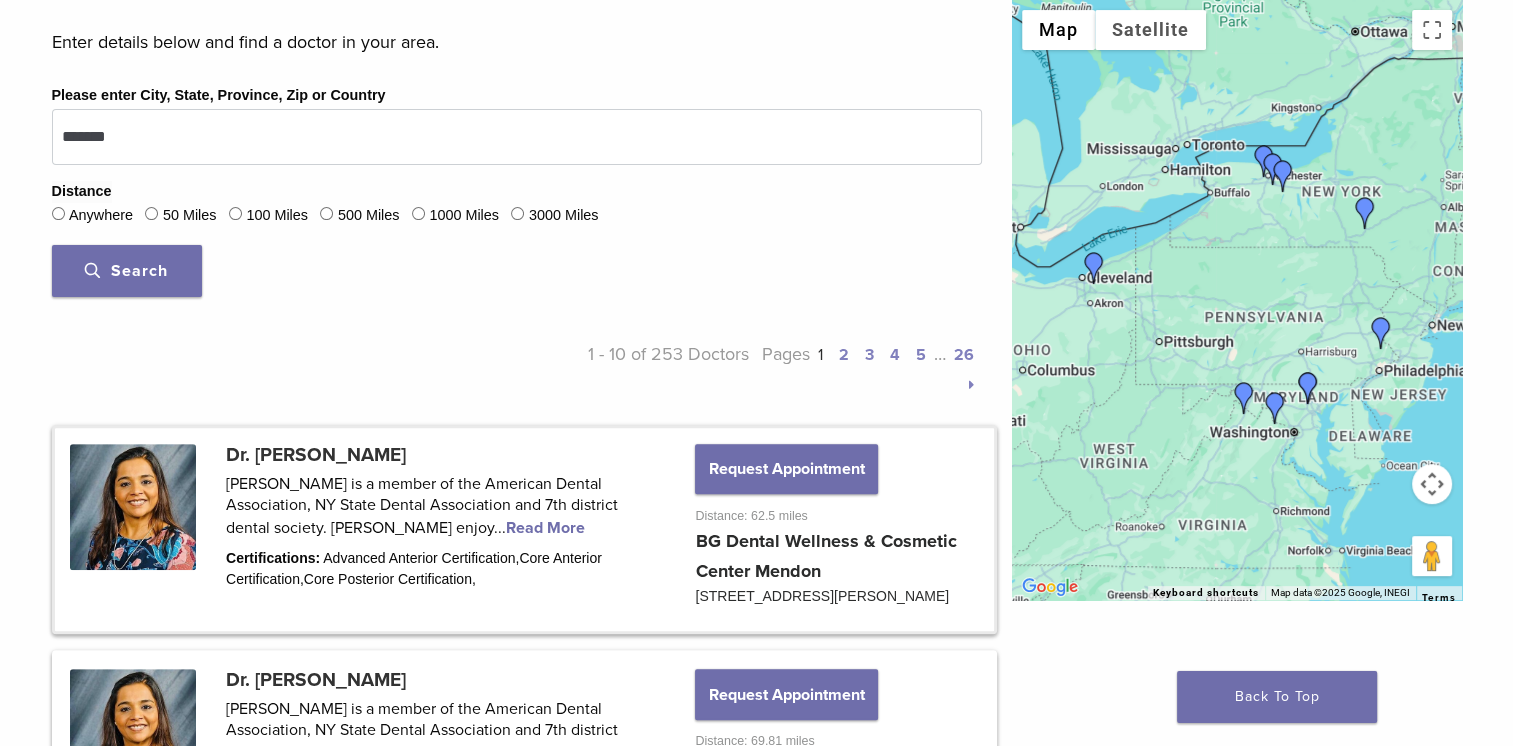 click at bounding box center [524, 530] 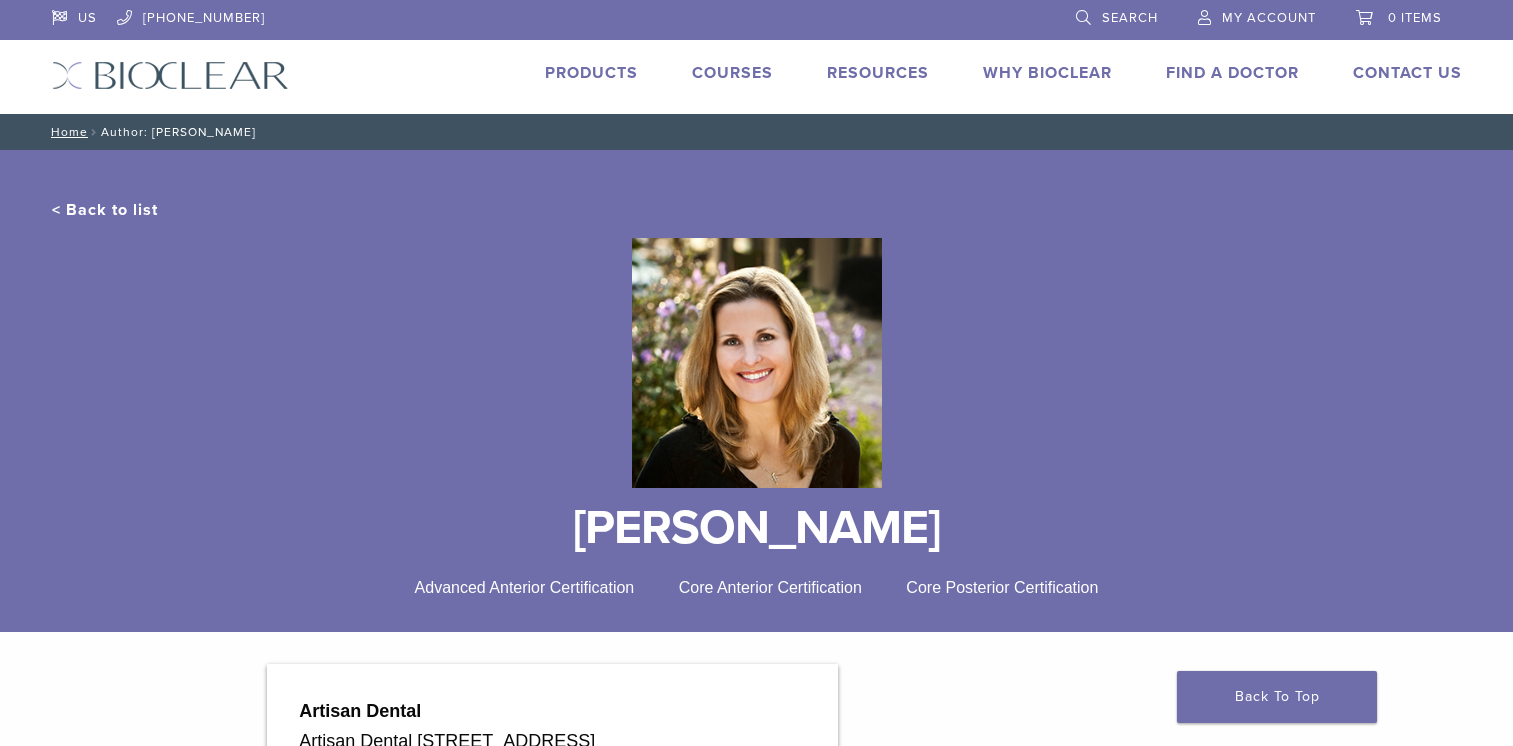 scroll, scrollTop: 0, scrollLeft: 0, axis: both 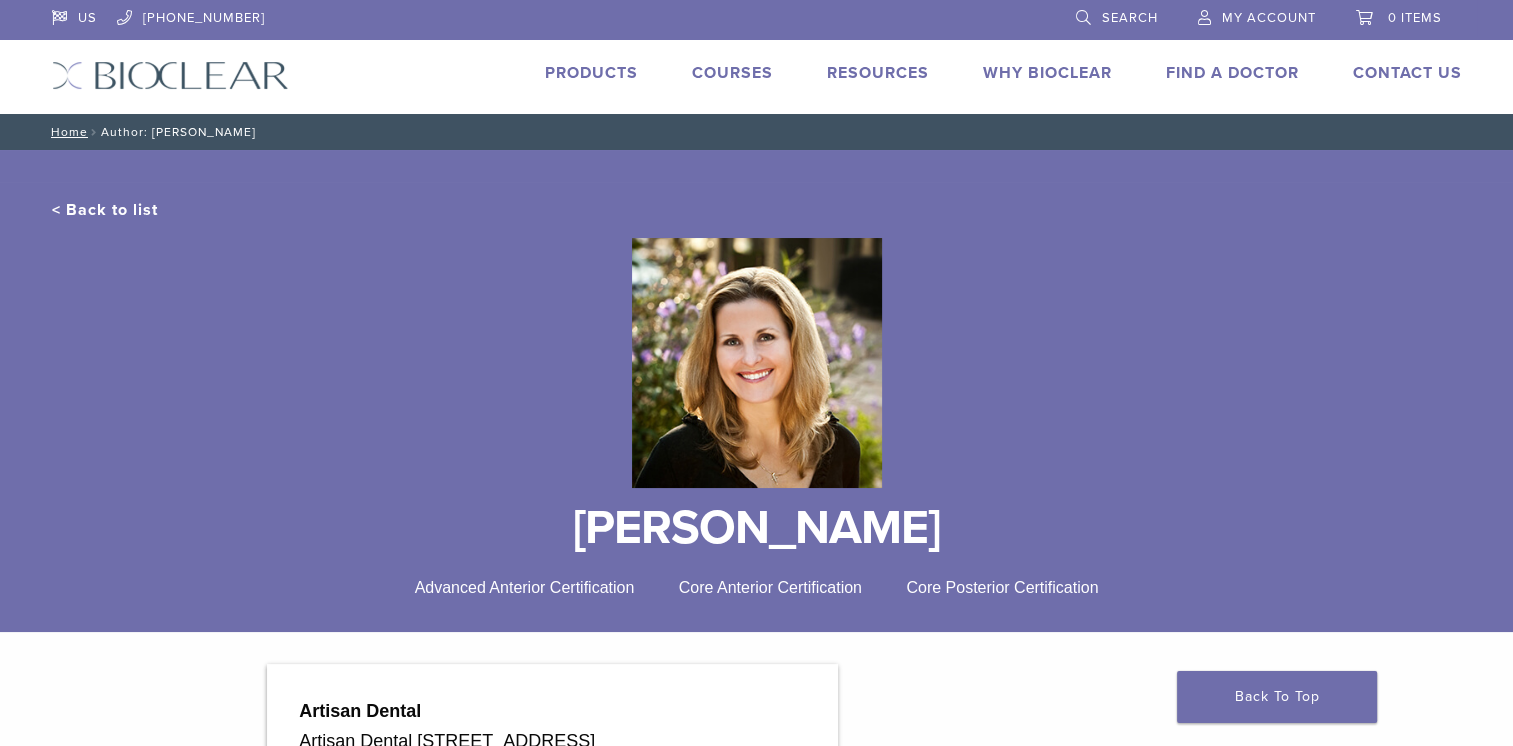 drag, startPoint x: 917, startPoint y: 531, endPoint x: 599, endPoint y: 542, distance: 318.1902 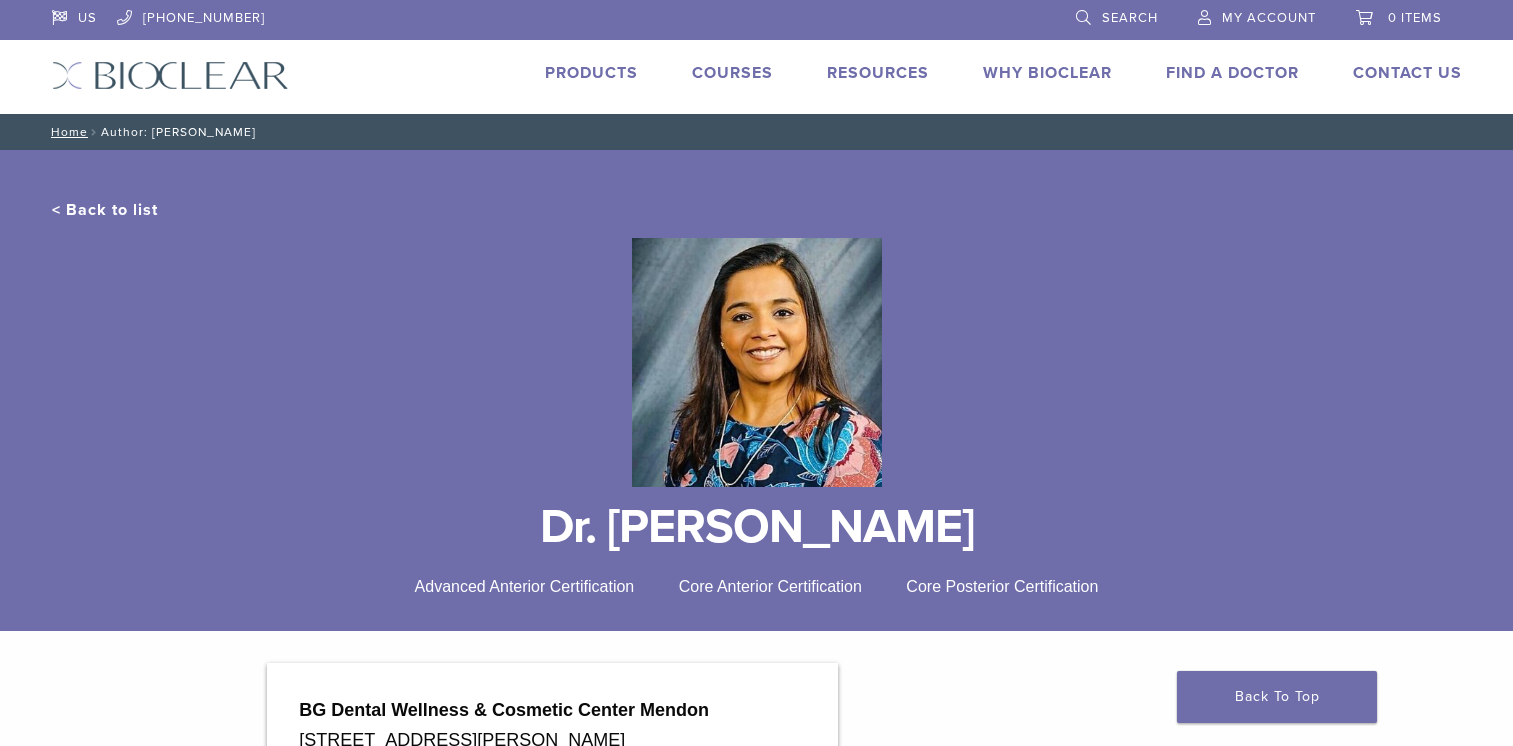 scroll, scrollTop: 0, scrollLeft: 0, axis: both 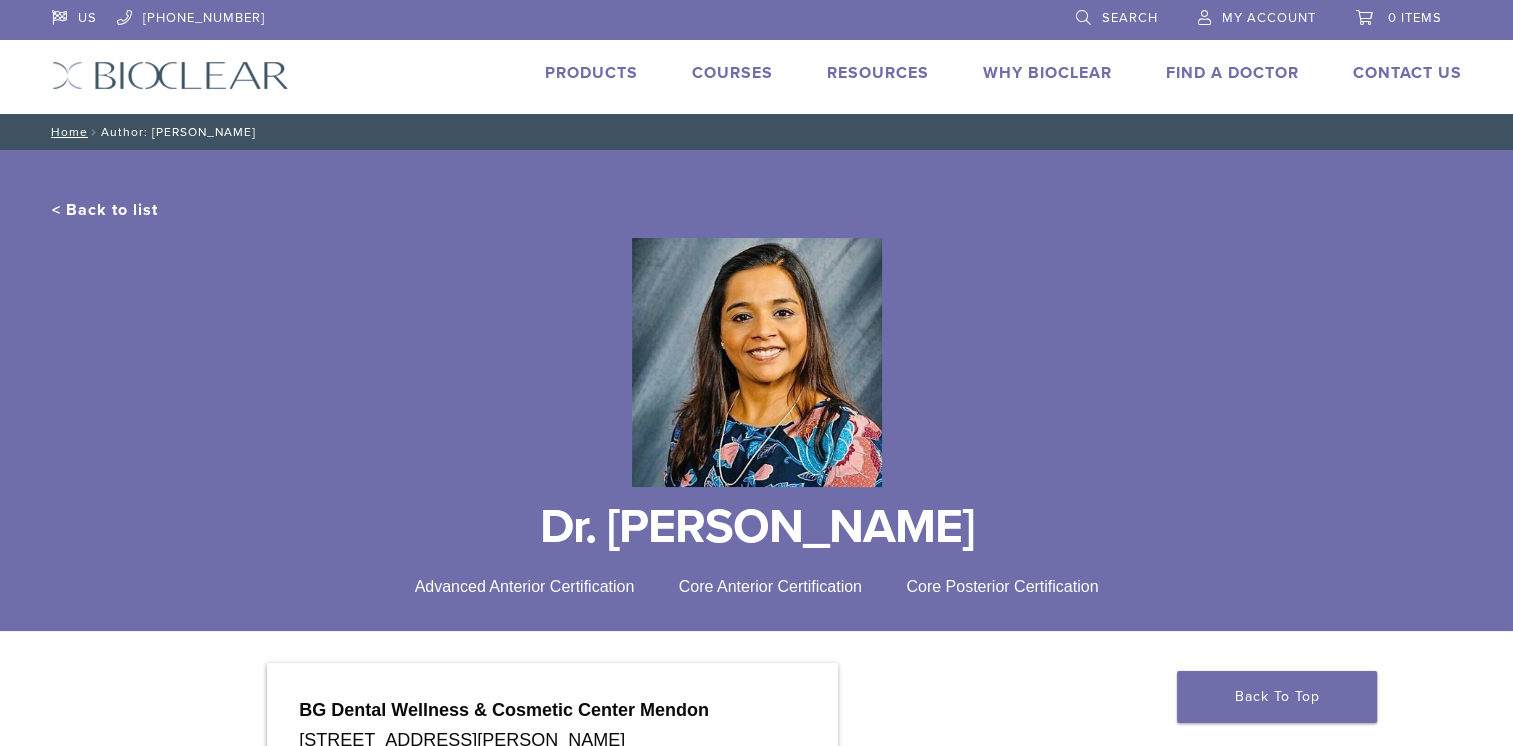 drag, startPoint x: 953, startPoint y: 525, endPoint x: 573, endPoint y: 530, distance: 380.0329 